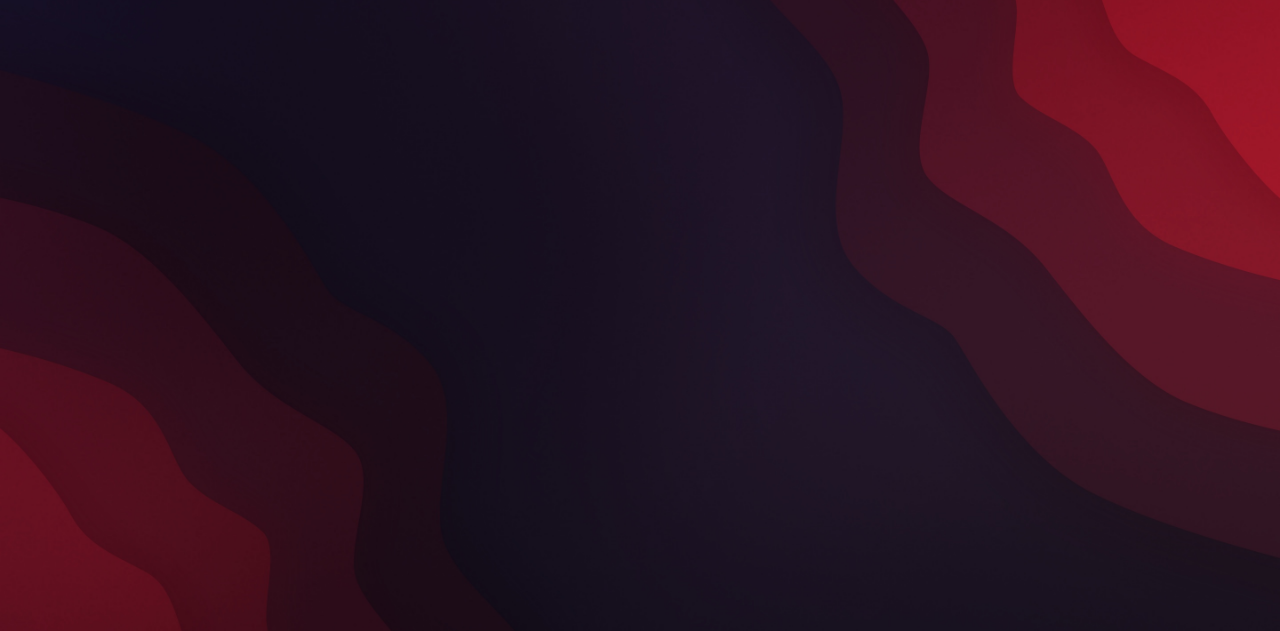 scroll, scrollTop: 0, scrollLeft: 0, axis: both 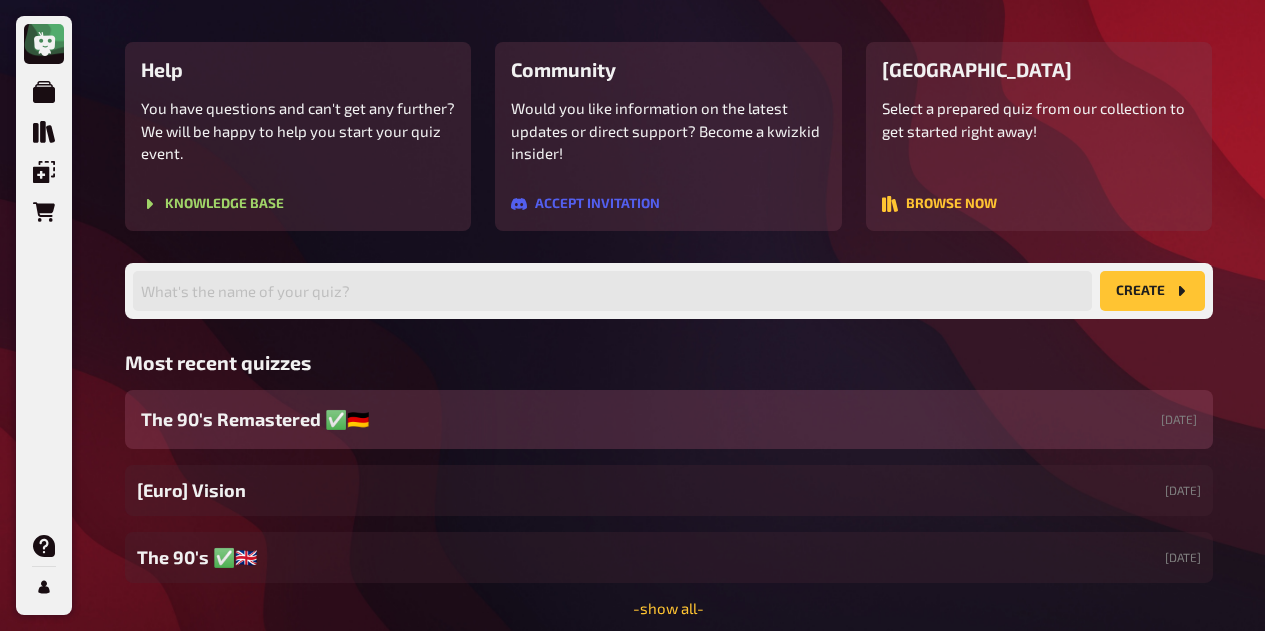 click on "The 90's Remastered ✅​🇩🇪 [DATE]" at bounding box center (669, 419) 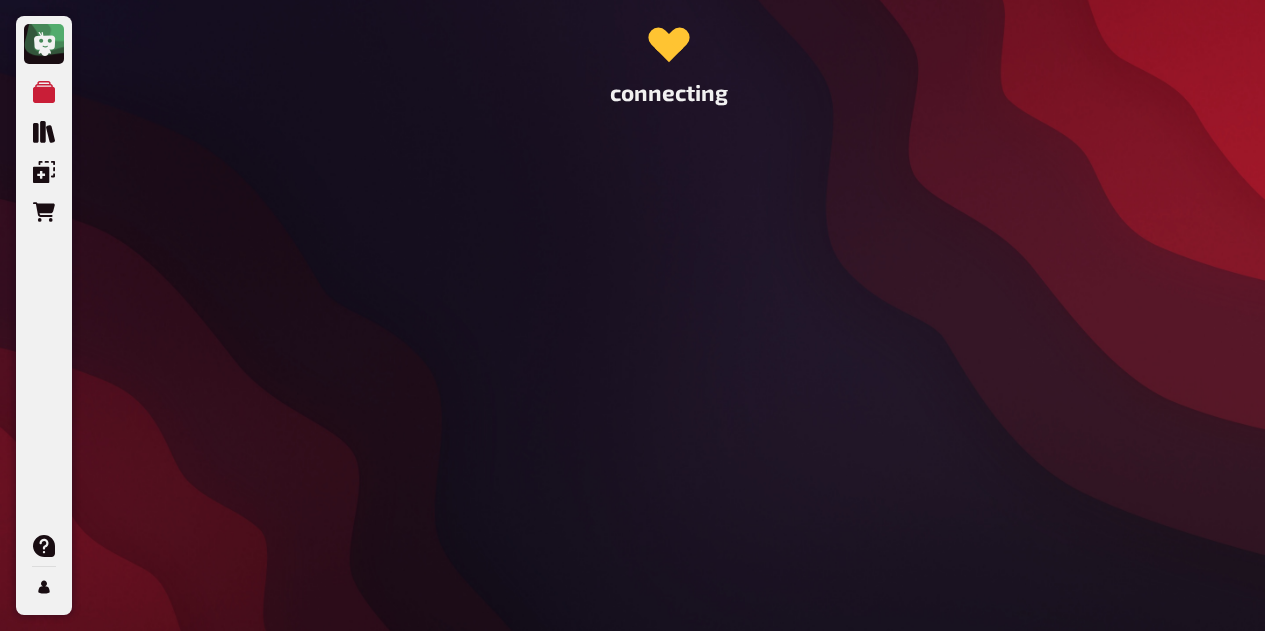 scroll, scrollTop: 0, scrollLeft: 0, axis: both 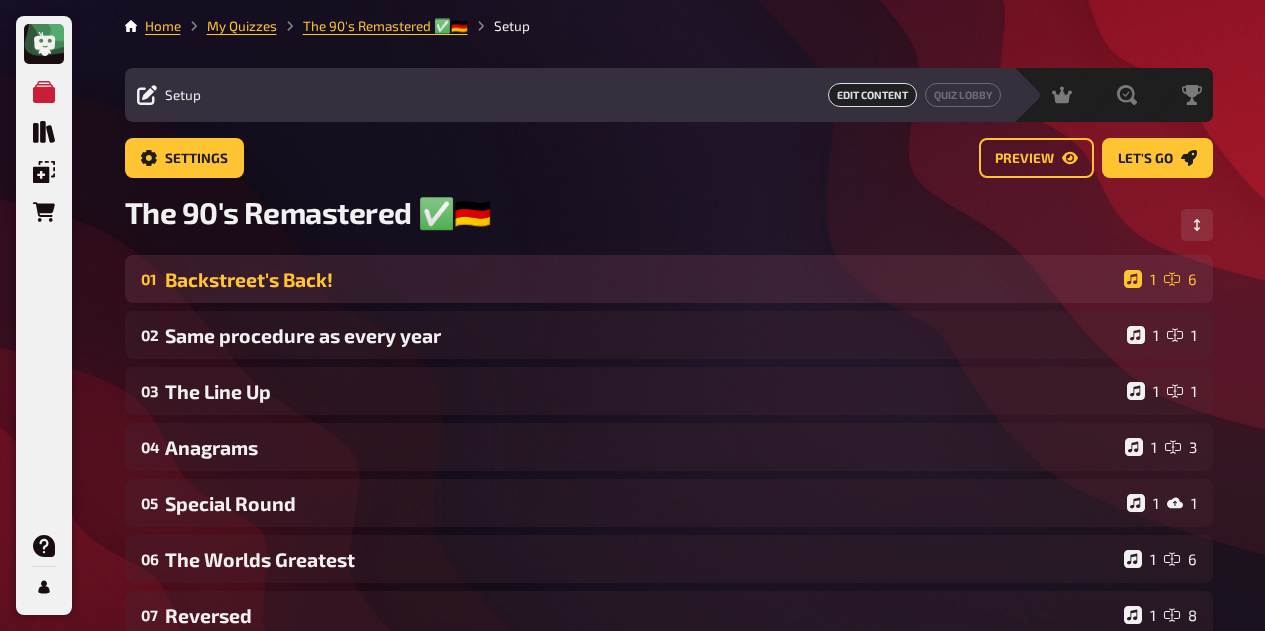 click on "Backstreet's Back!" at bounding box center (640, 279) 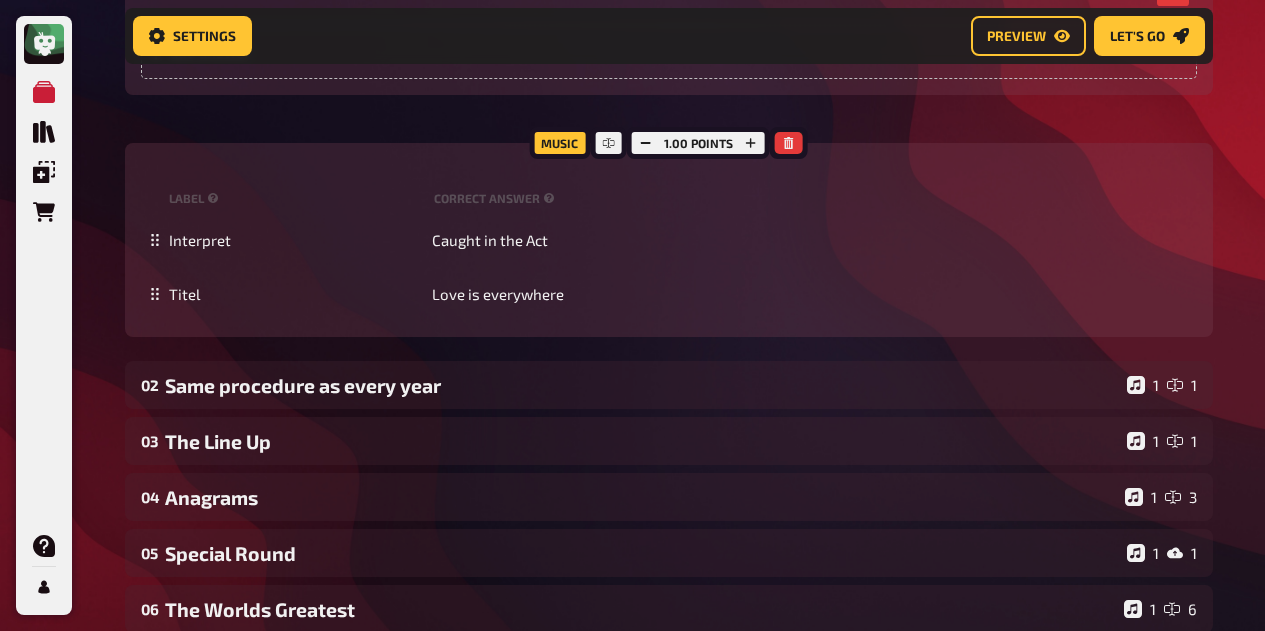scroll, scrollTop: 1716, scrollLeft: 0, axis: vertical 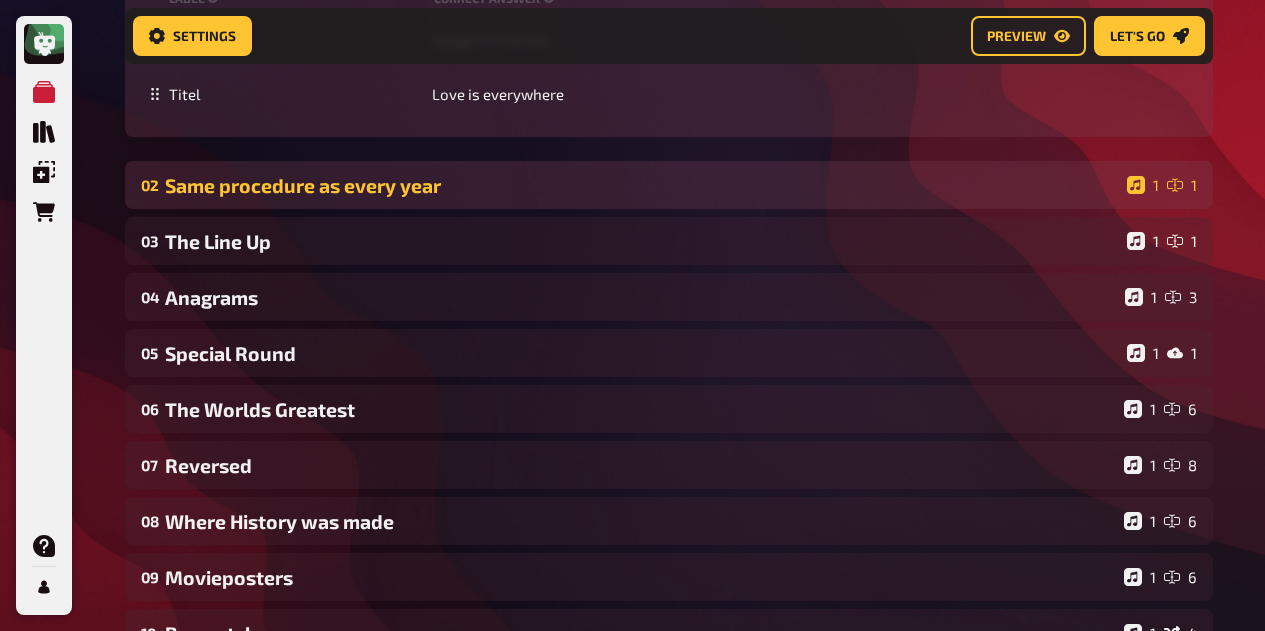 click on "Same procedure as every year" at bounding box center [642, 185] 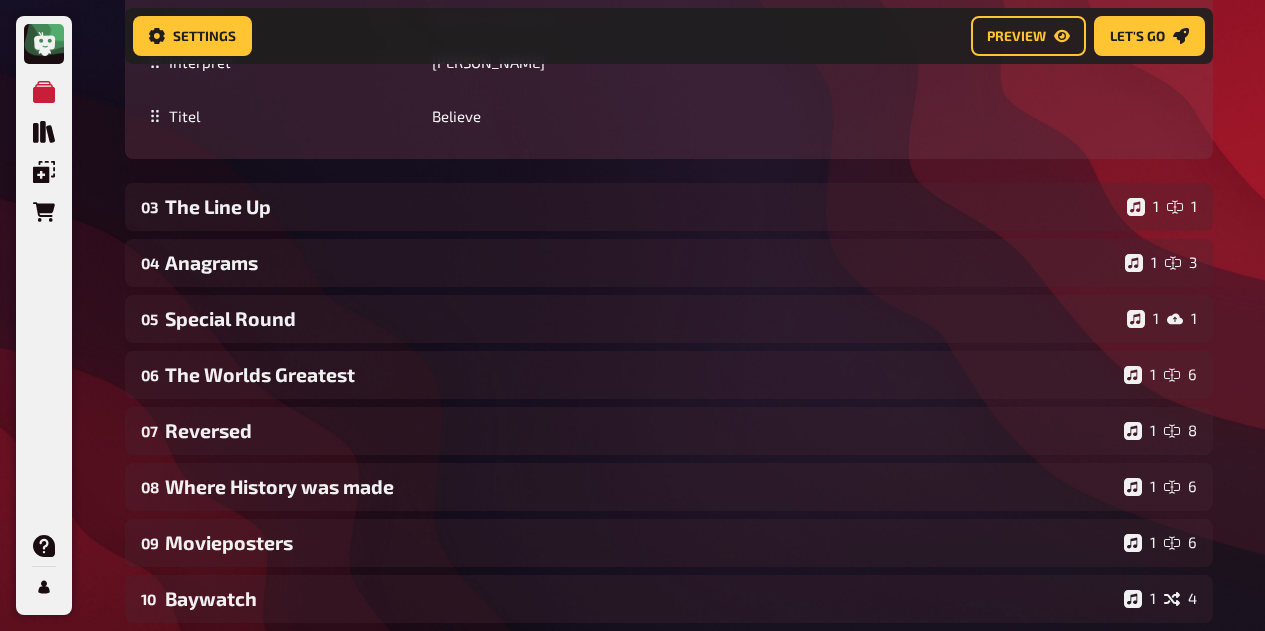 scroll, scrollTop: 2716, scrollLeft: 0, axis: vertical 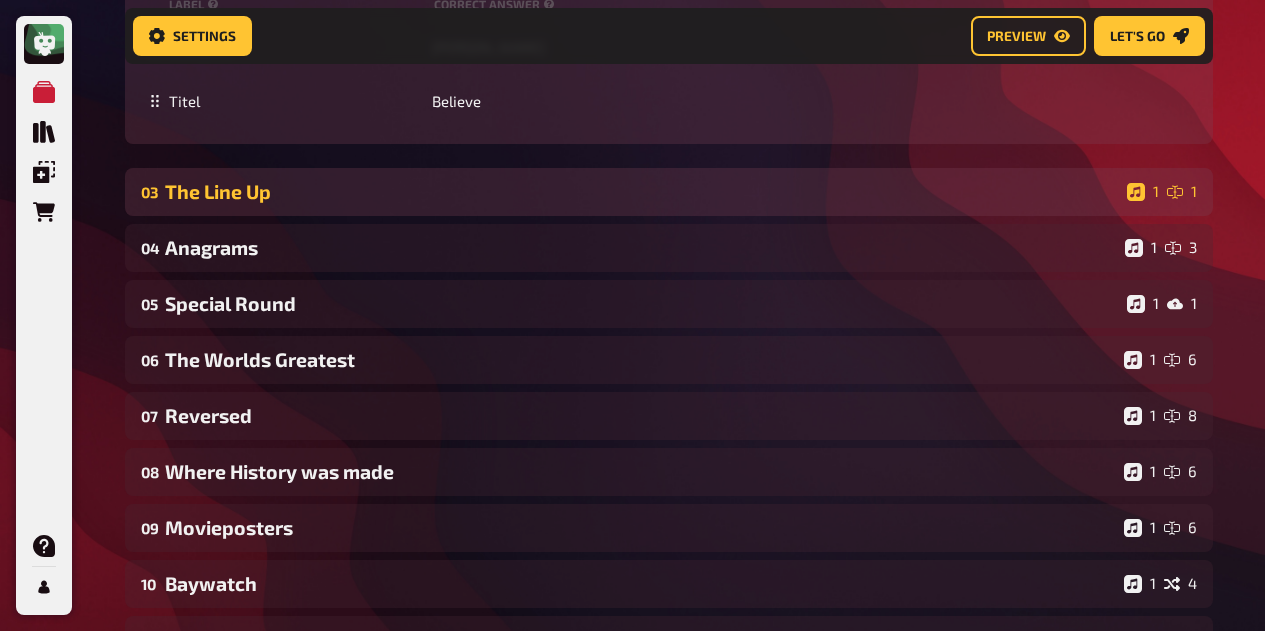 click on "The Line Up" at bounding box center [642, 191] 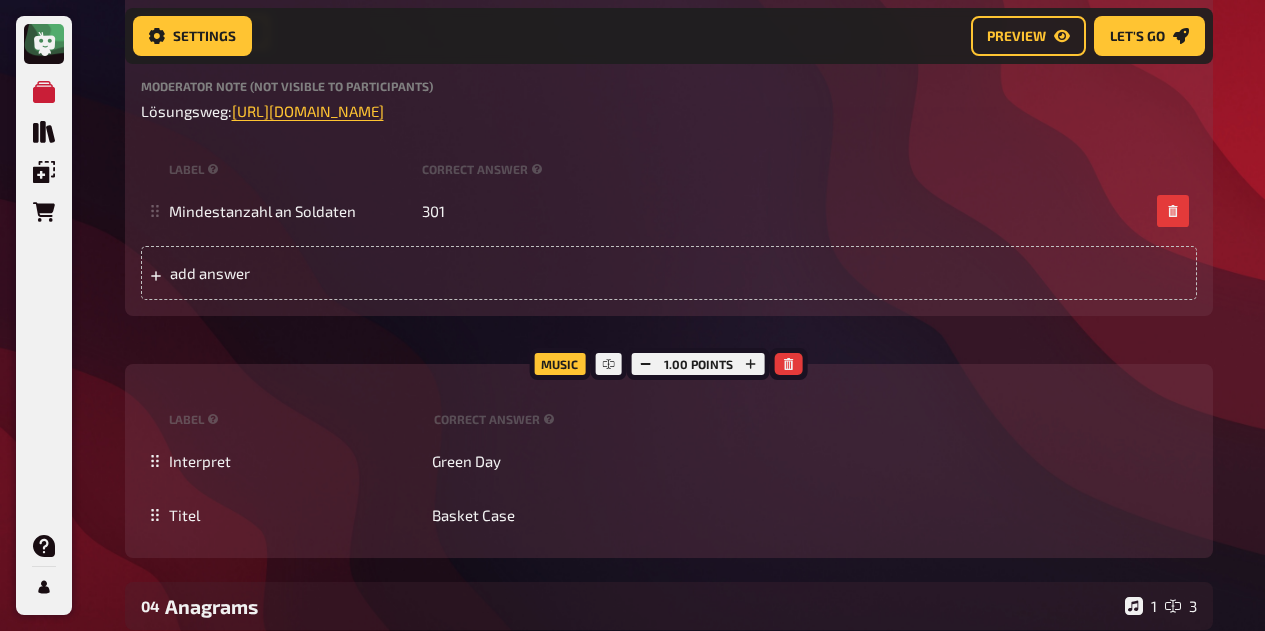 scroll, scrollTop: 3716, scrollLeft: 0, axis: vertical 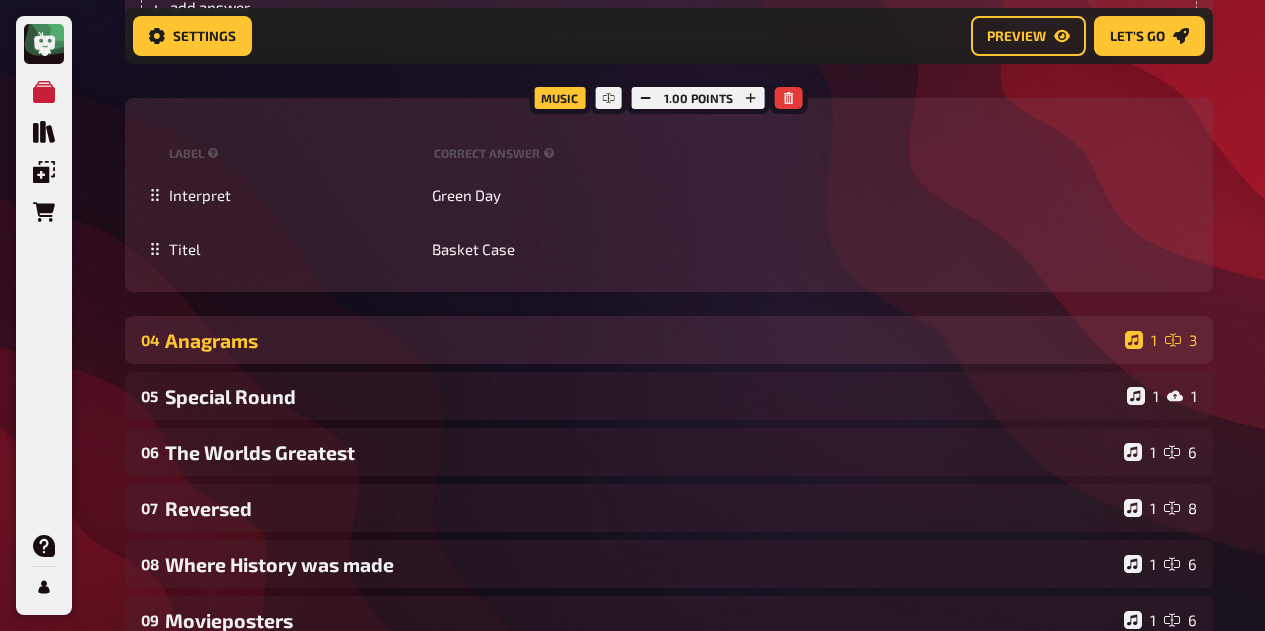 click on "Anagrams" at bounding box center (641, 340) 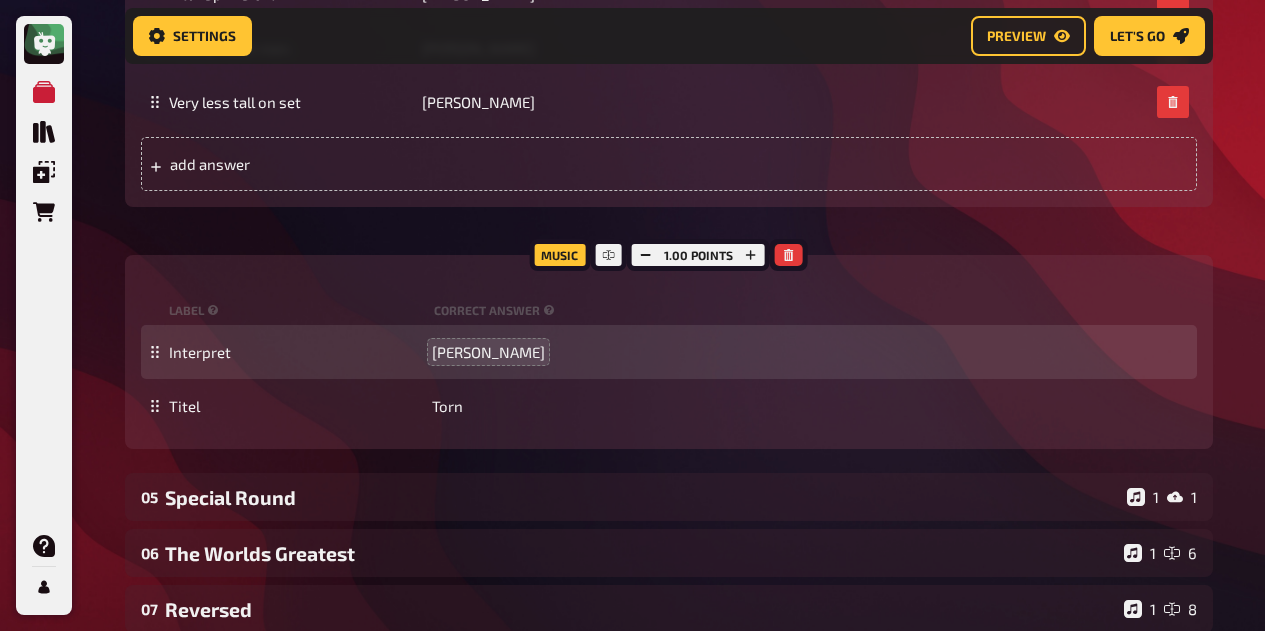 scroll, scrollTop: 4516, scrollLeft: 0, axis: vertical 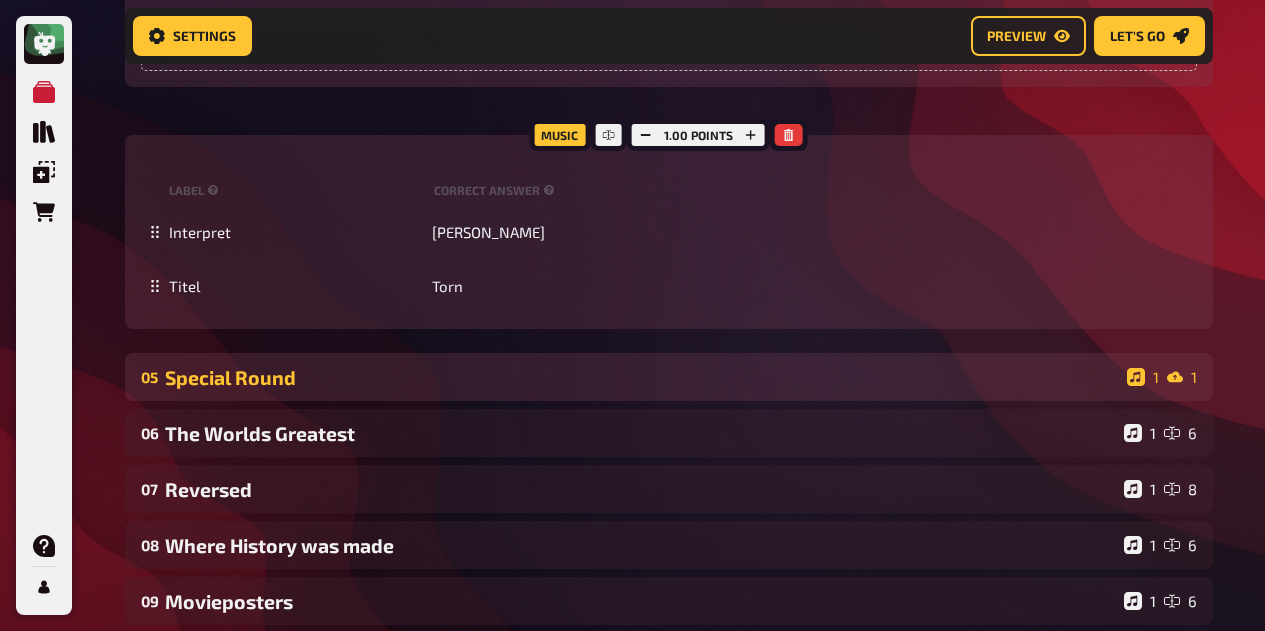 click on "Special Round" at bounding box center (642, 377) 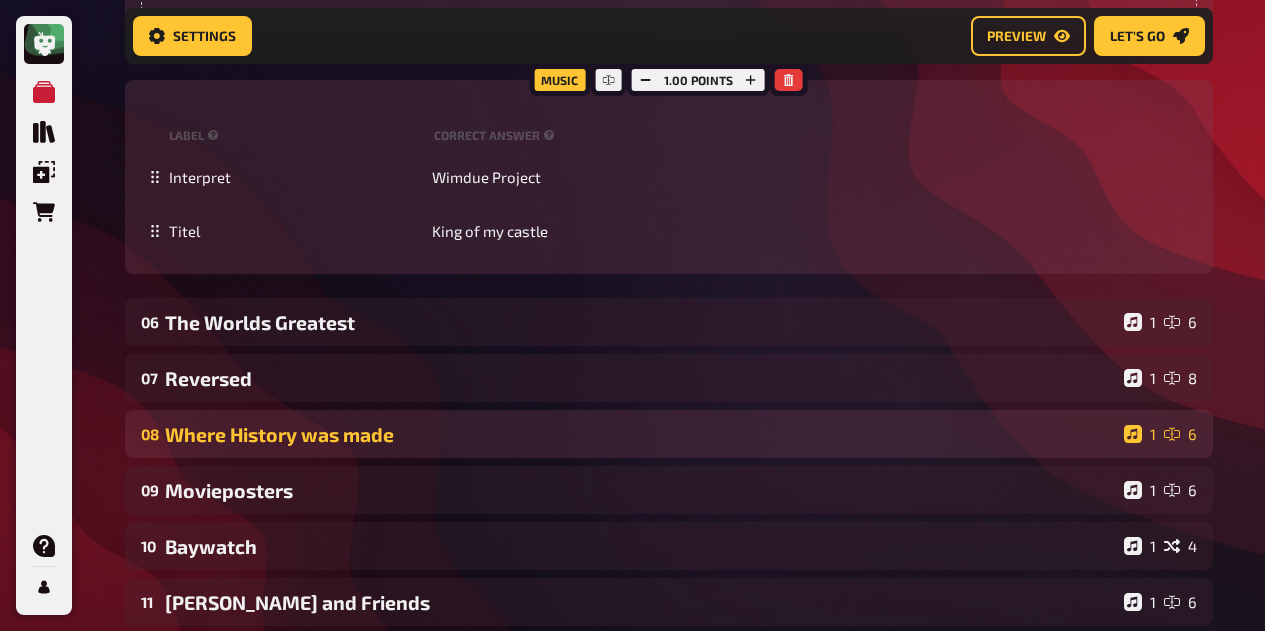 scroll, scrollTop: 5916, scrollLeft: 0, axis: vertical 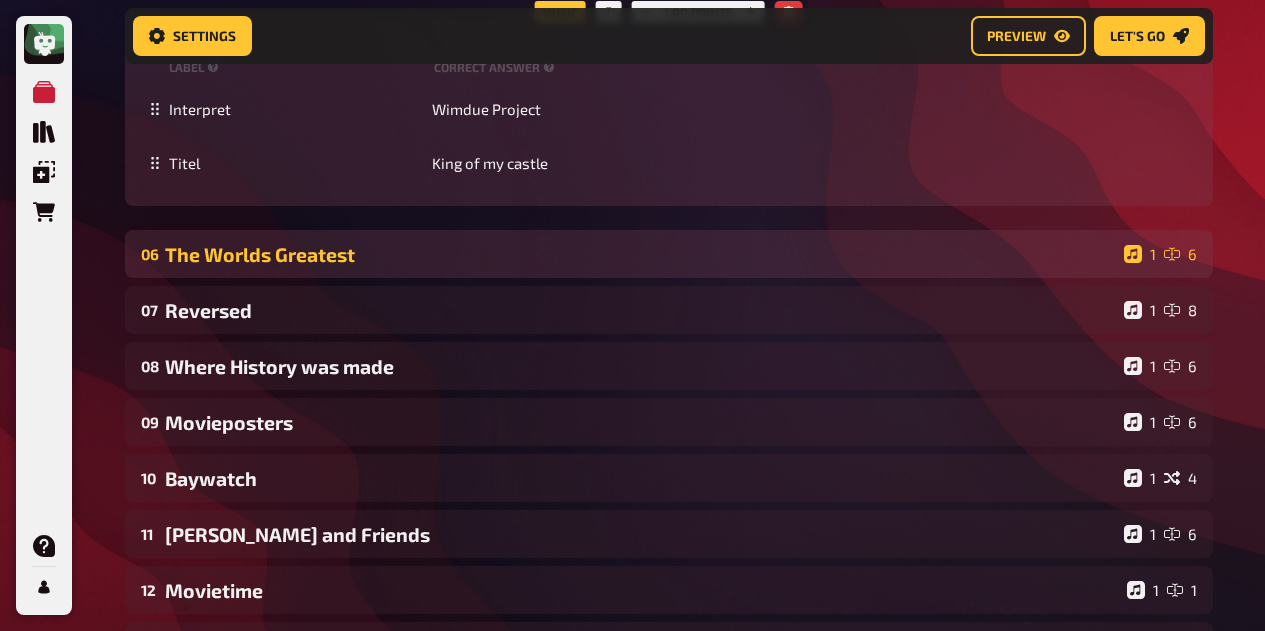 click on "The Worlds Greatest" at bounding box center (640, 254) 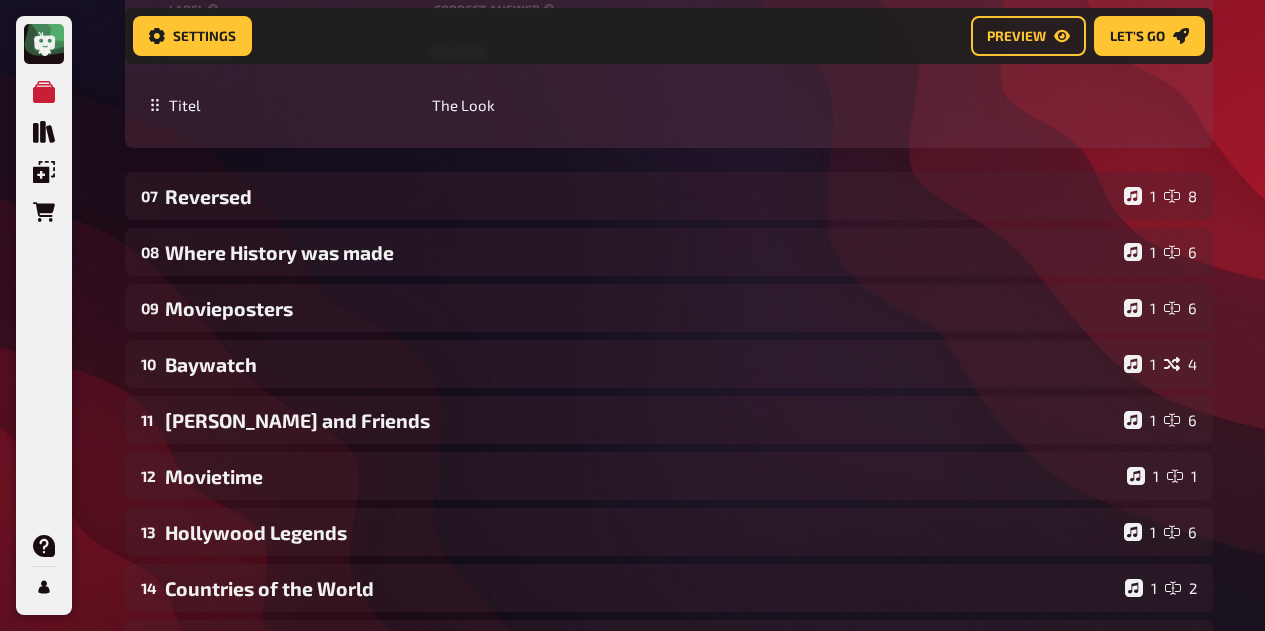 scroll, scrollTop: 7616, scrollLeft: 0, axis: vertical 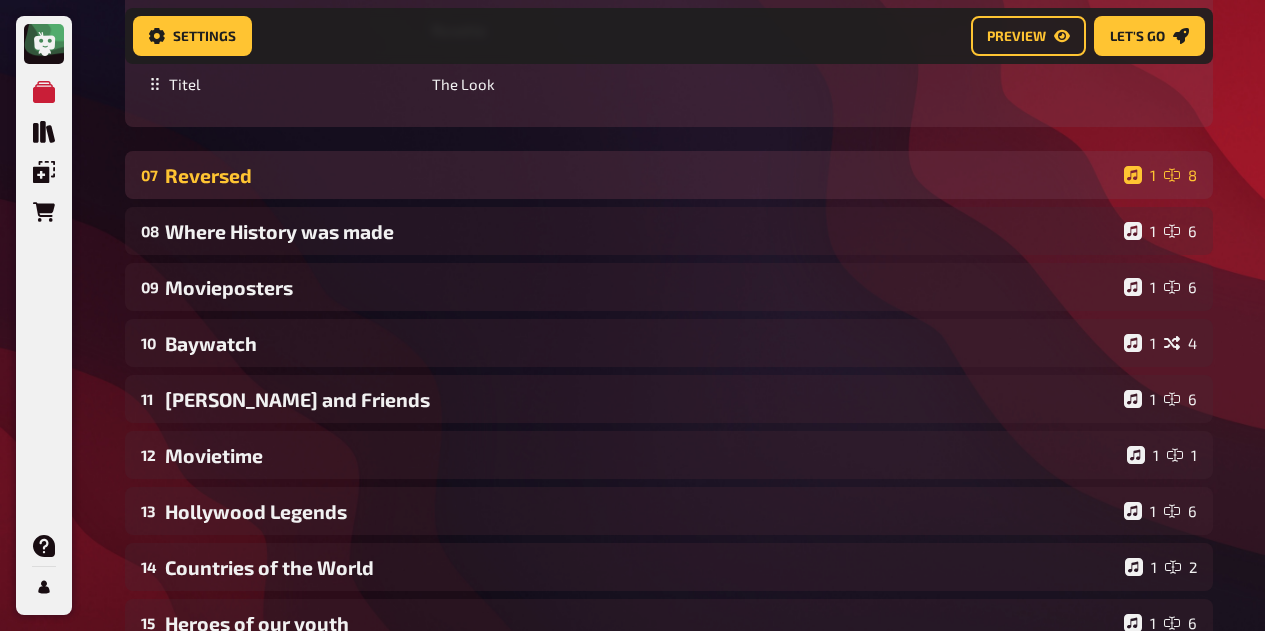 click on "Reversed" at bounding box center [640, 175] 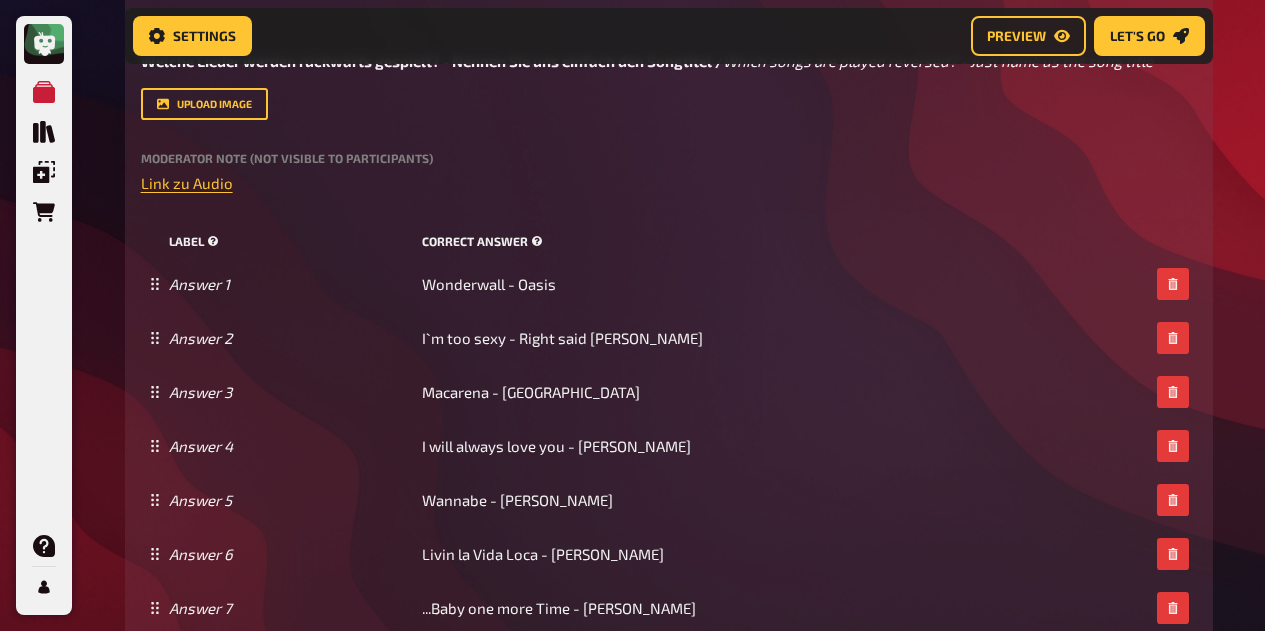 scroll, scrollTop: 7816, scrollLeft: 0, axis: vertical 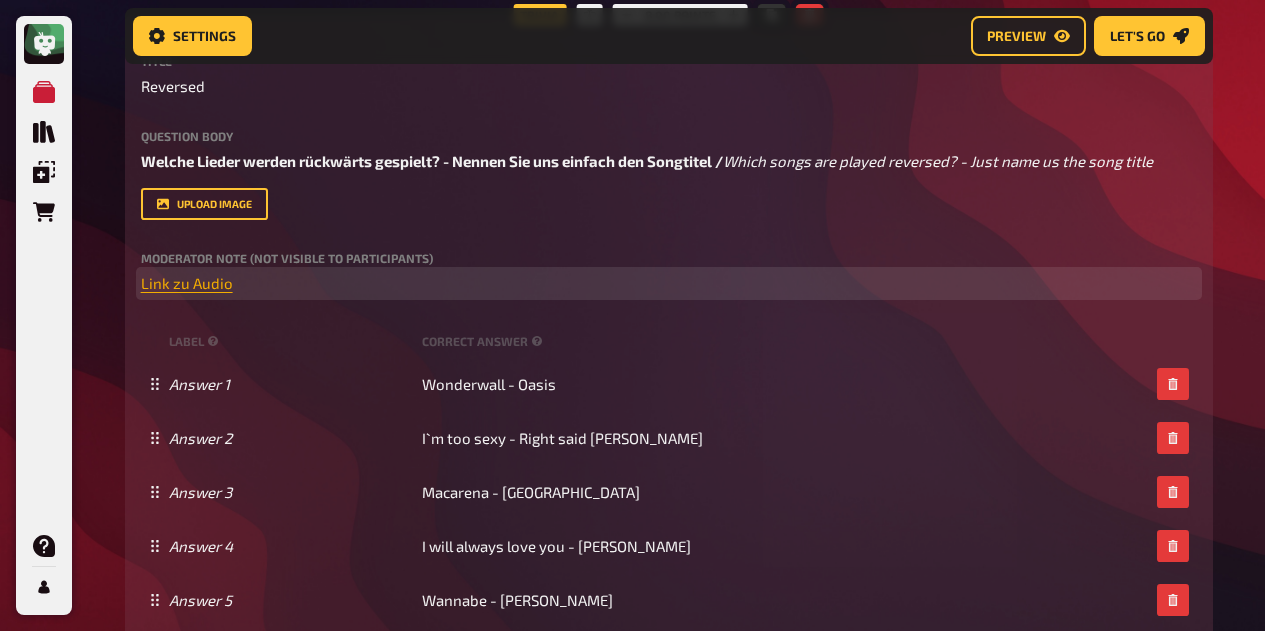click on "Link zu Audio" at bounding box center [187, 283] 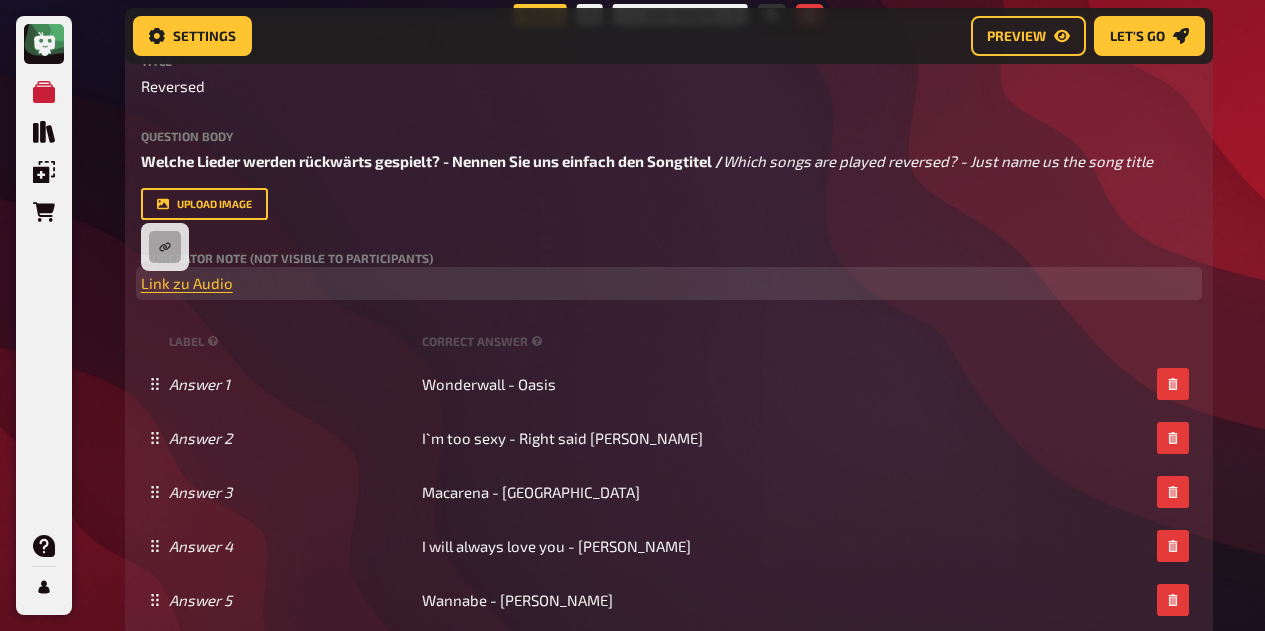 click at bounding box center [165, 247] 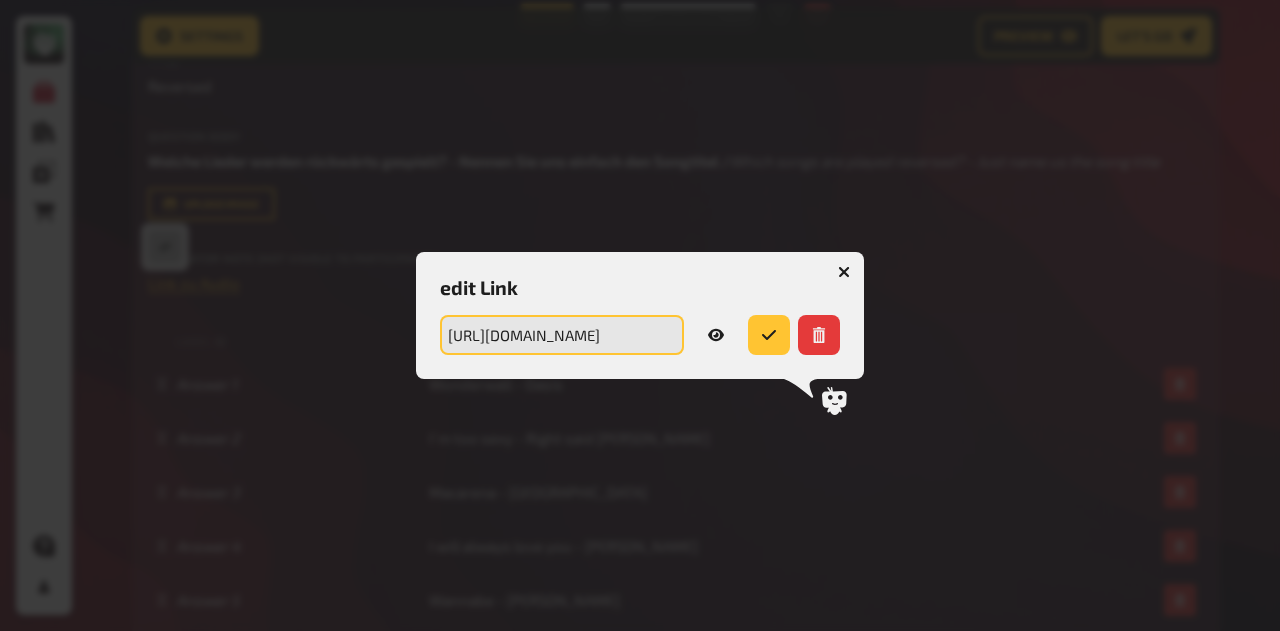 click on "[URL][DOMAIN_NAME]" at bounding box center (562, 335) 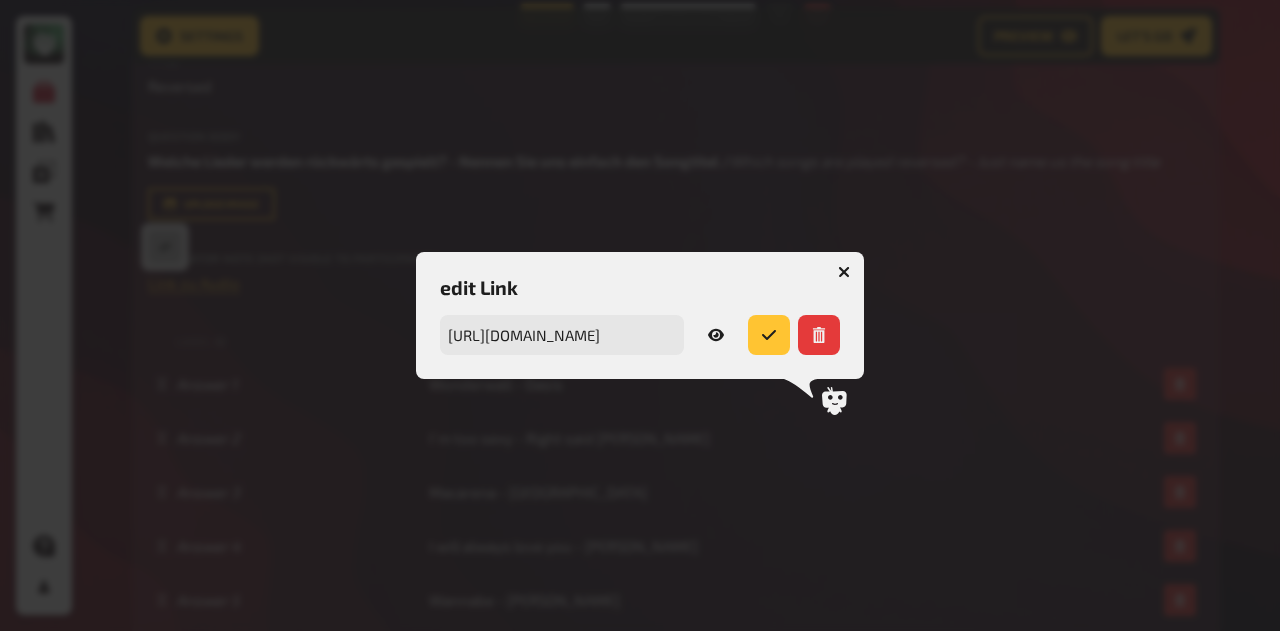 click 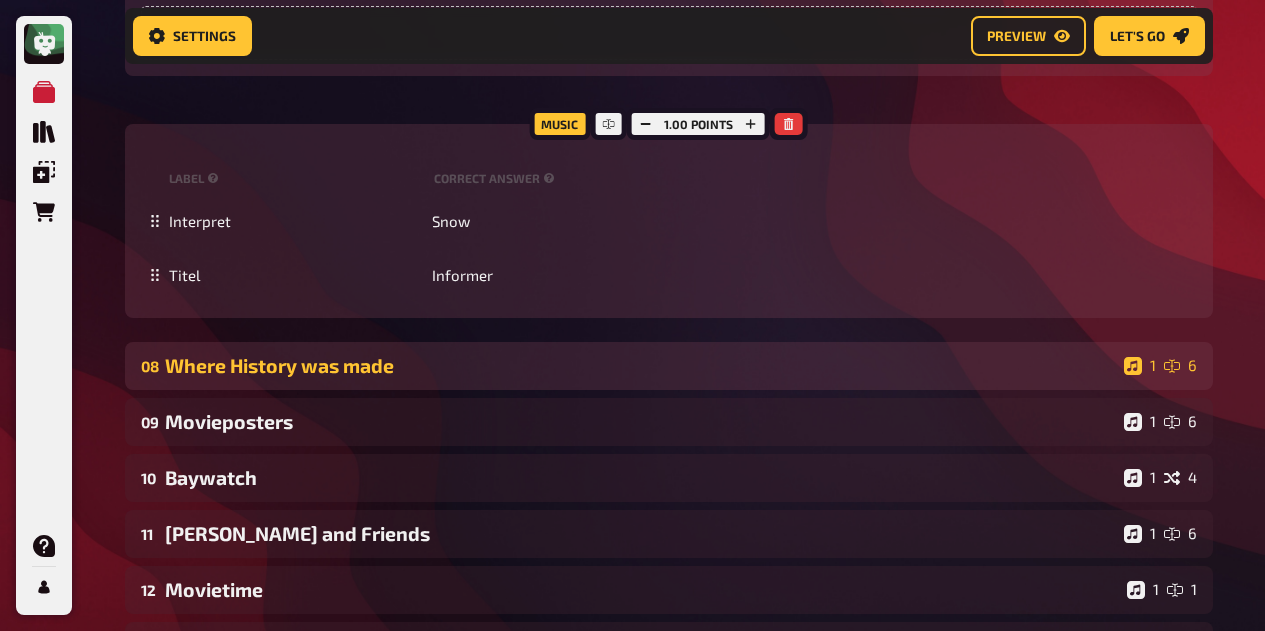 scroll, scrollTop: 8616, scrollLeft: 0, axis: vertical 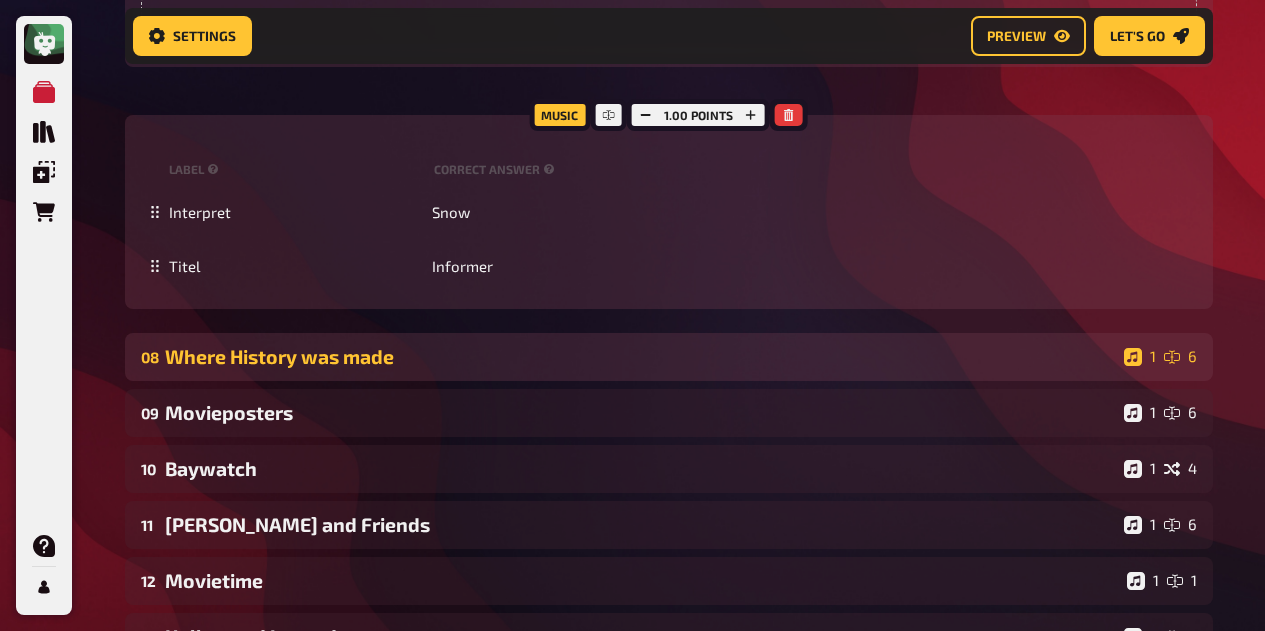 click on "Where History was made" at bounding box center [640, 356] 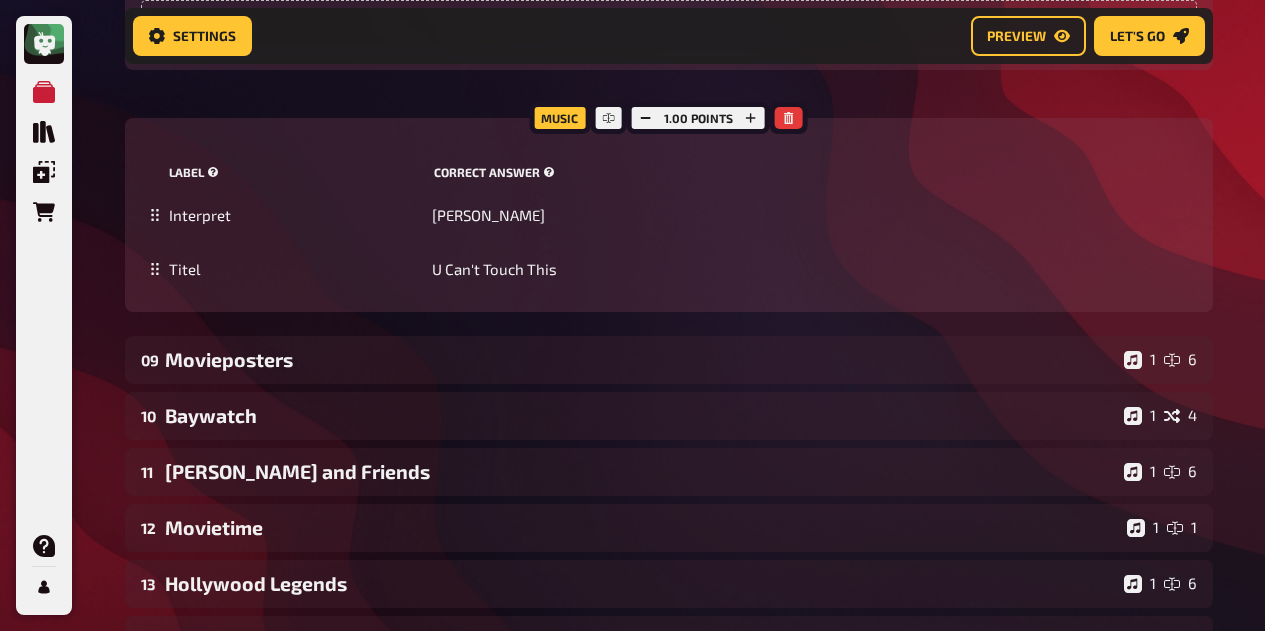 scroll, scrollTop: 10216, scrollLeft: 0, axis: vertical 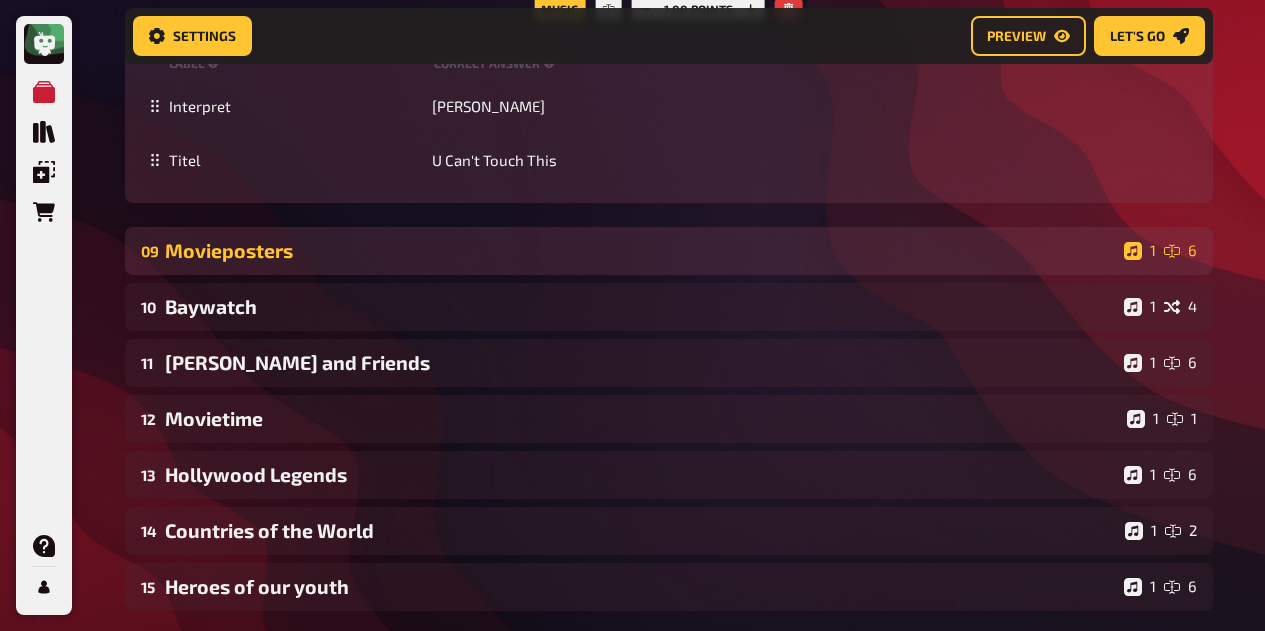 click on "Movieposters" at bounding box center [640, 250] 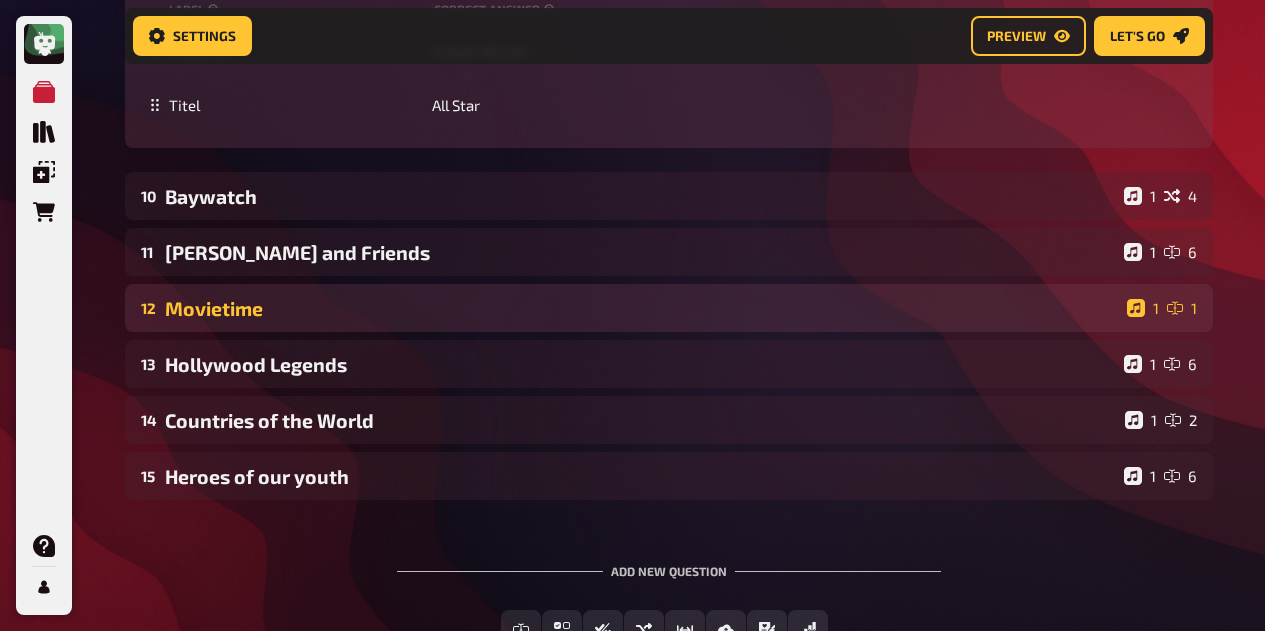 scroll, scrollTop: 11816, scrollLeft: 0, axis: vertical 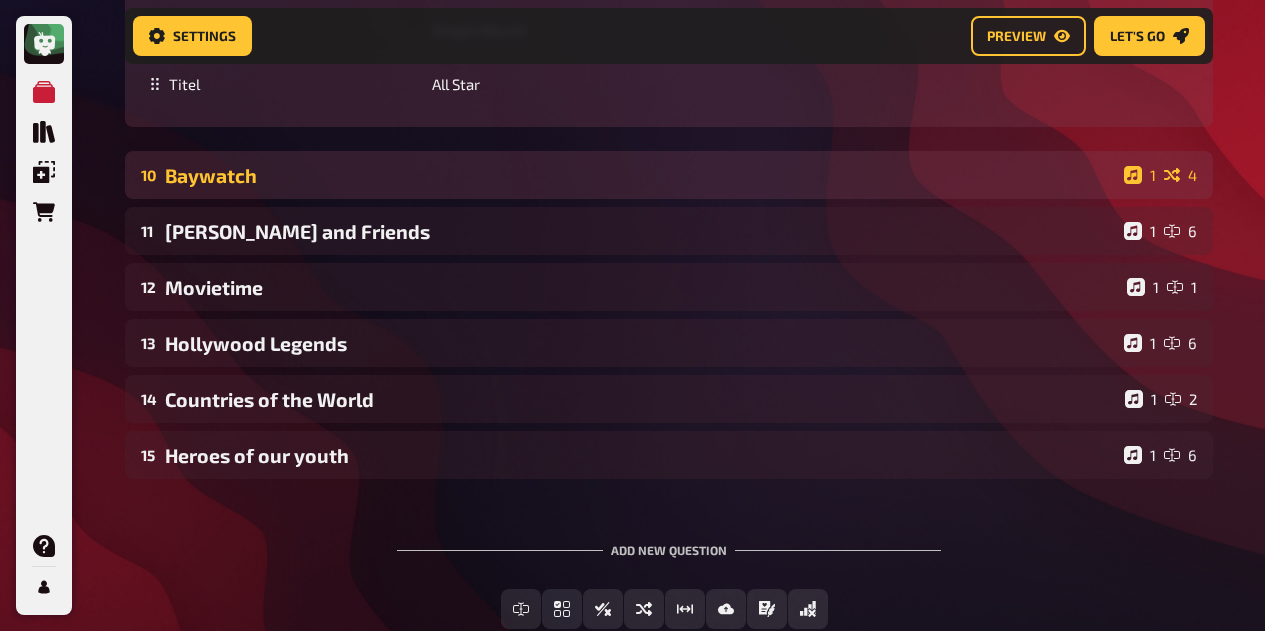 click on "10 Baywatch   1 4" at bounding box center [669, 175] 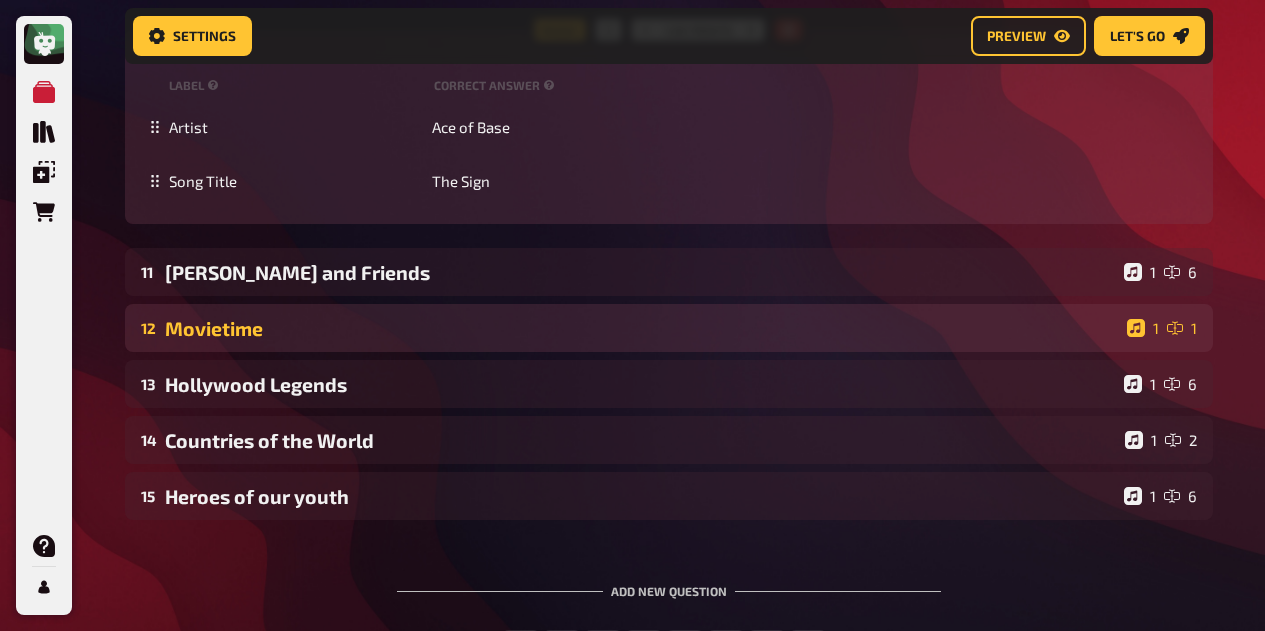scroll, scrollTop: 12716, scrollLeft: 0, axis: vertical 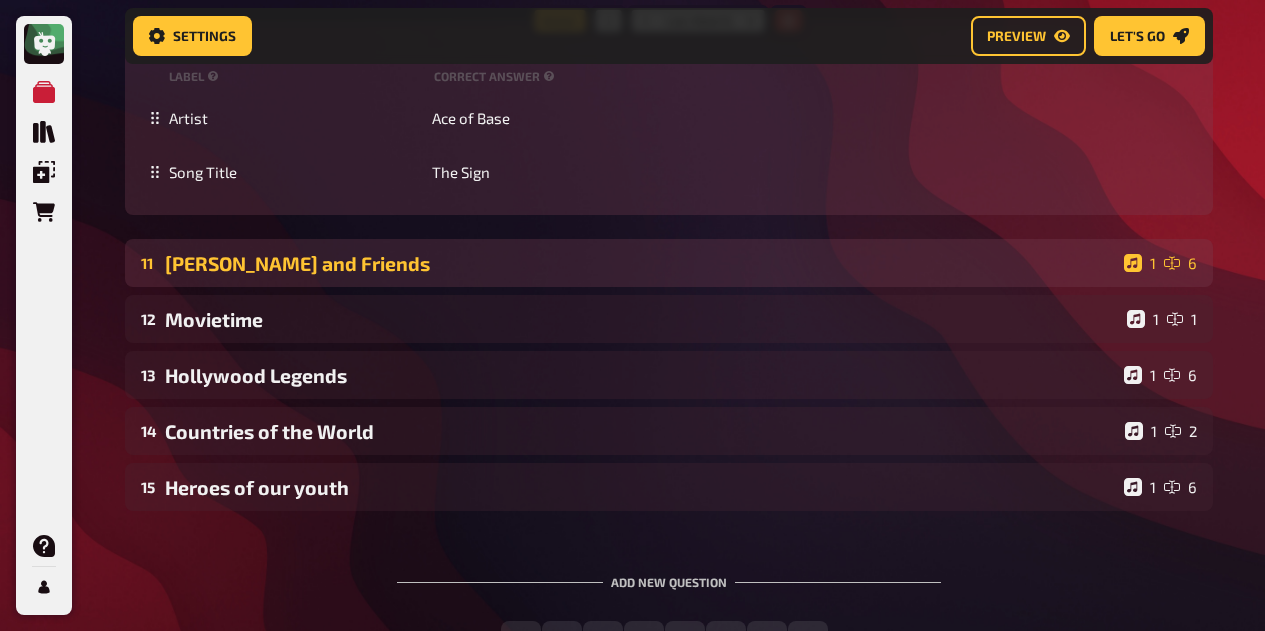 click on "11 [PERSON_NAME] and Friends   1 6" at bounding box center [669, 263] 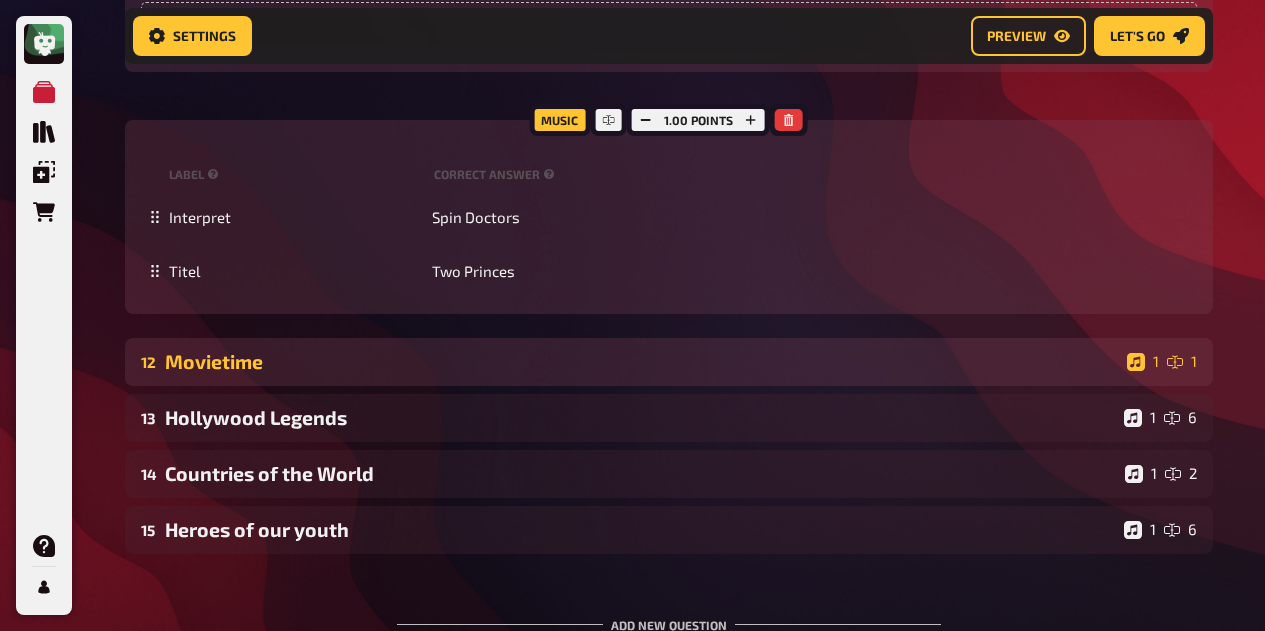 click on "Movietime" at bounding box center (642, 361) 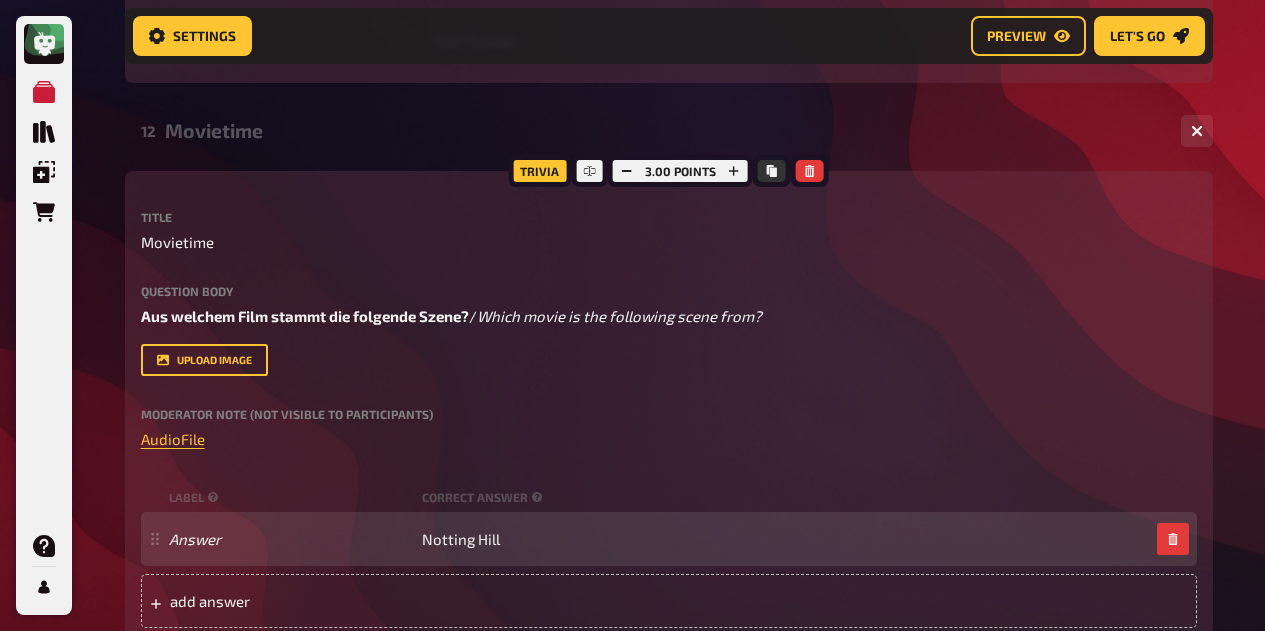 scroll, scrollTop: 14616, scrollLeft: 0, axis: vertical 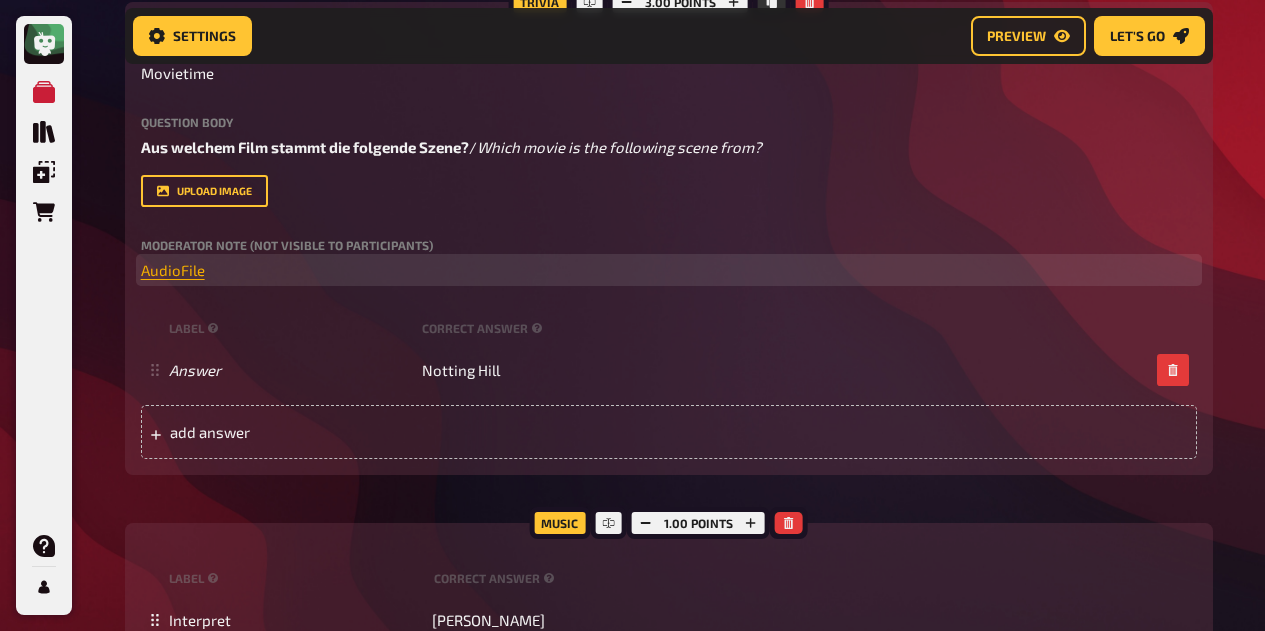 click on "AudioFile" at bounding box center [173, 270] 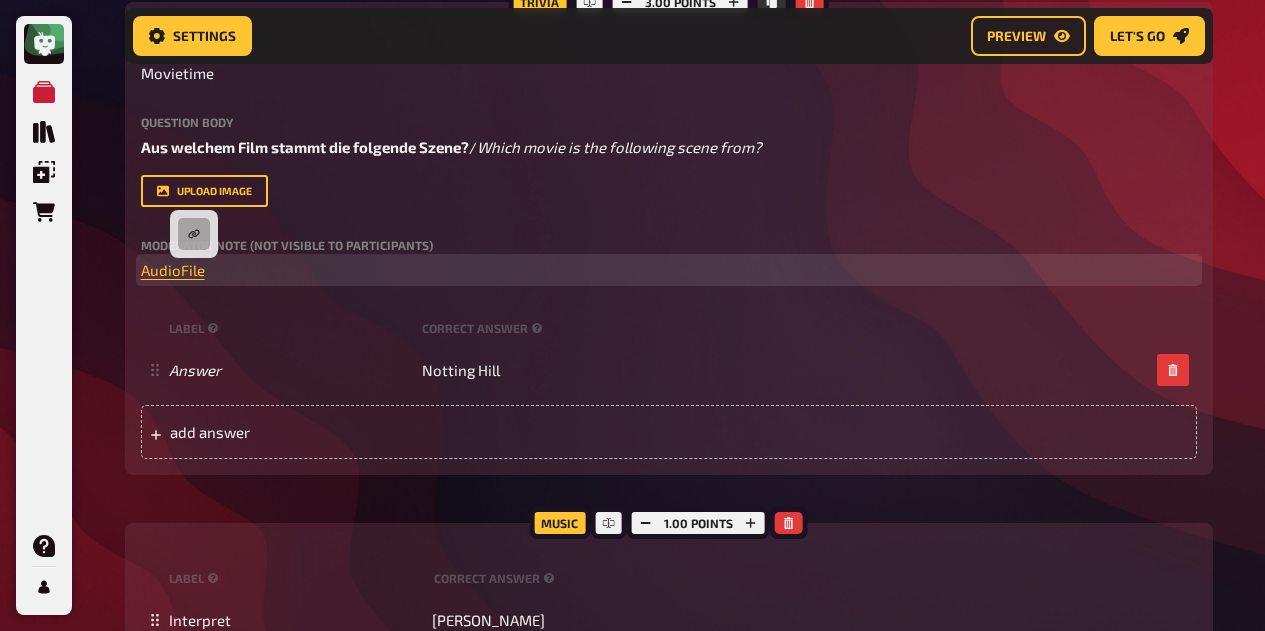 click at bounding box center (194, 234) 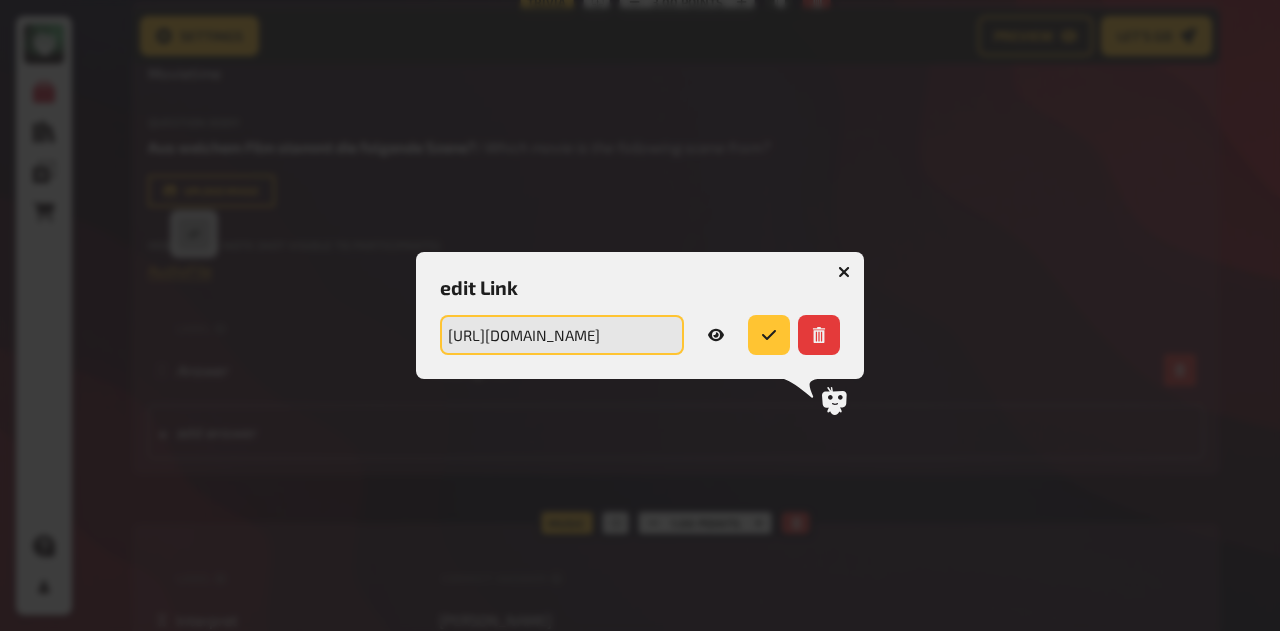 click on "[URL][DOMAIN_NAME]" at bounding box center (562, 335) 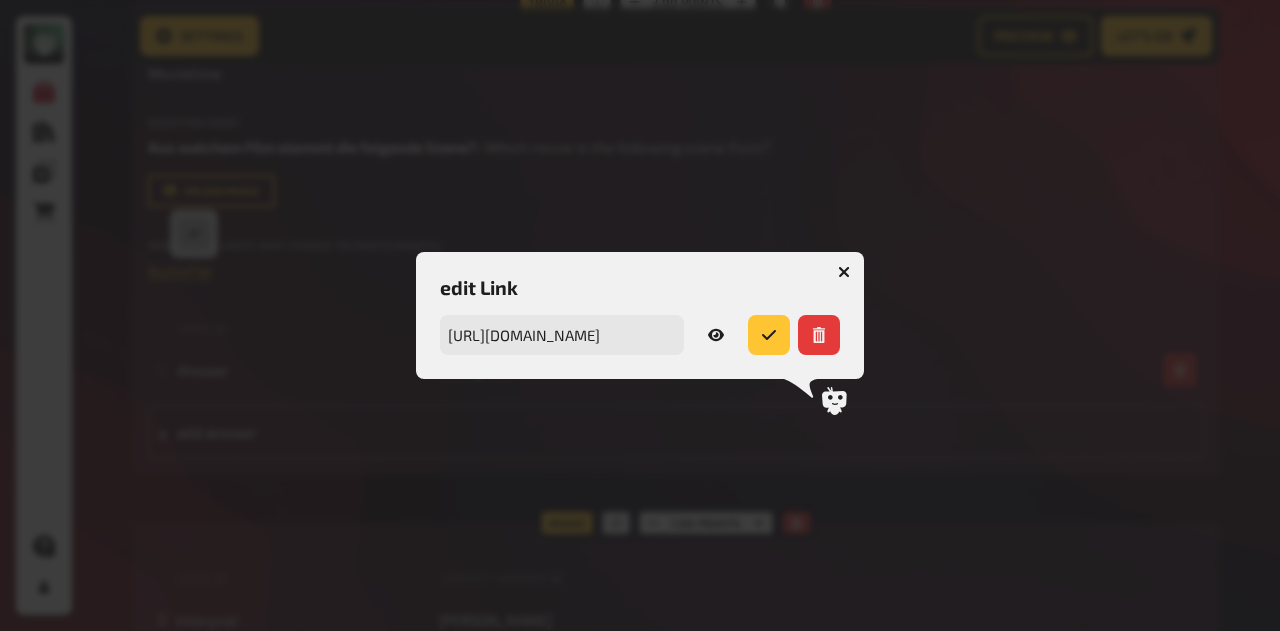 click 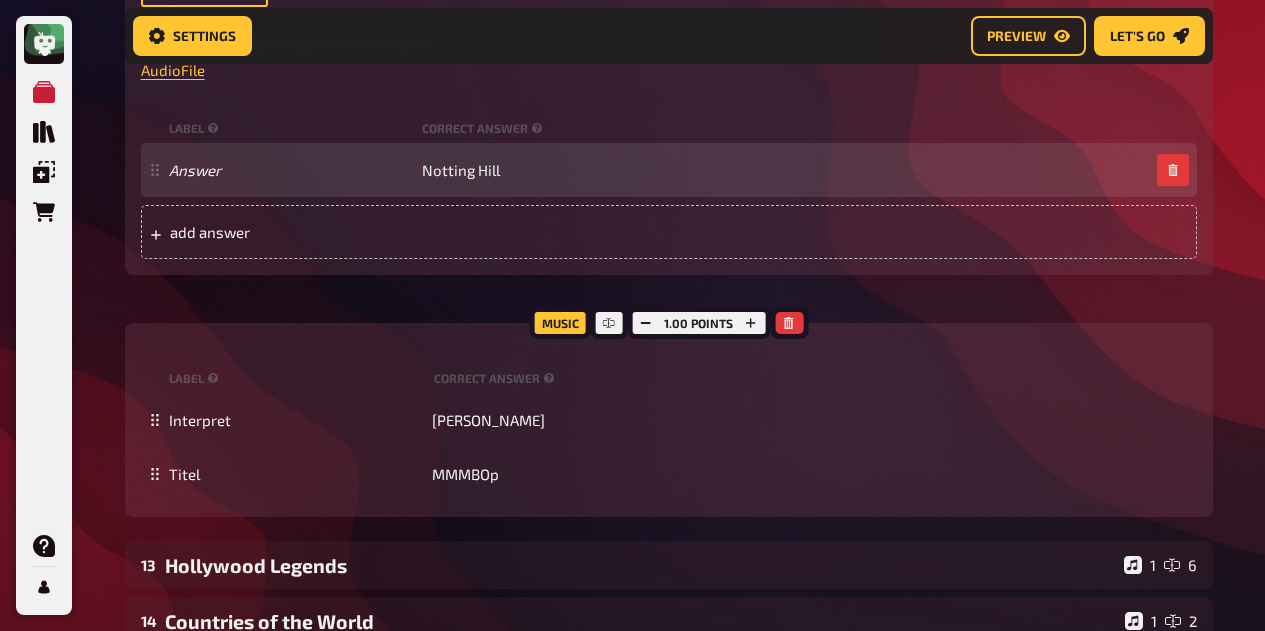 scroll, scrollTop: 15016, scrollLeft: 0, axis: vertical 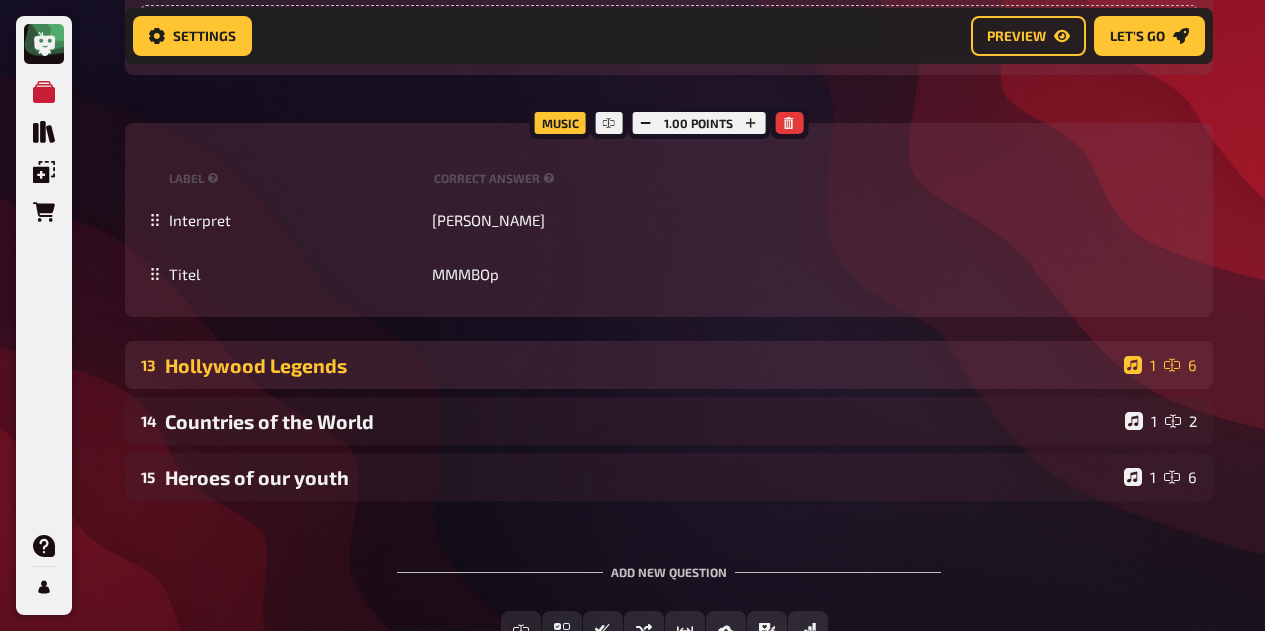 click on "Hollywood Legends" at bounding box center (640, 365) 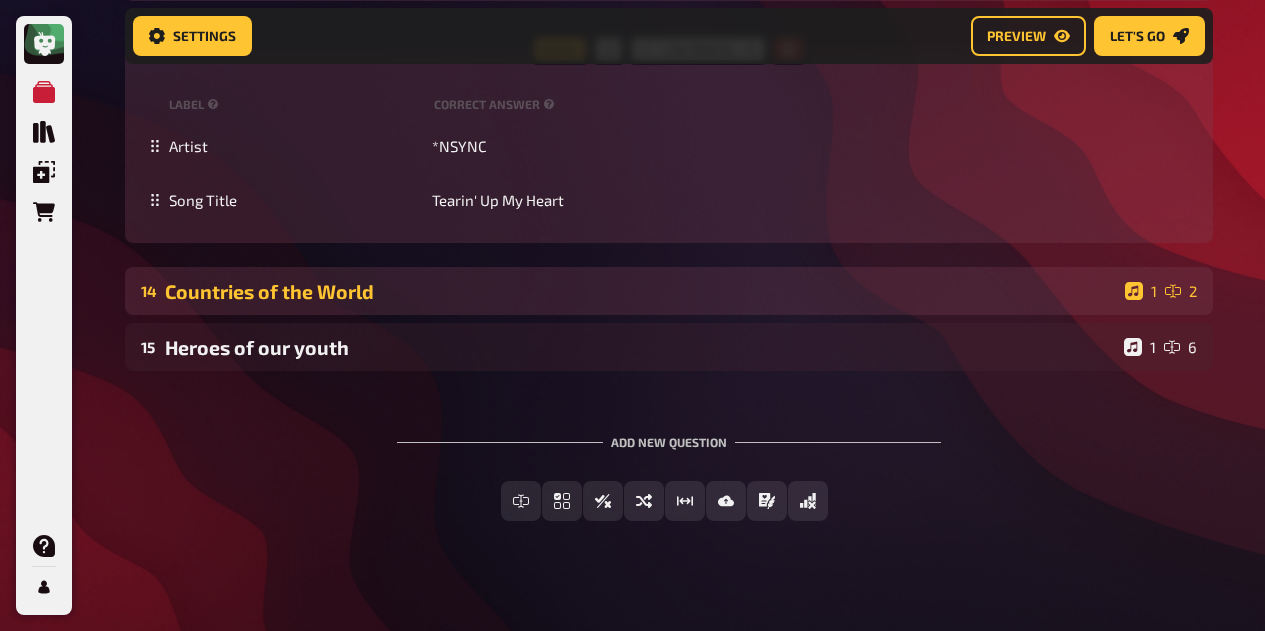 click on "14 Countries of the World   1 2" at bounding box center (669, 291) 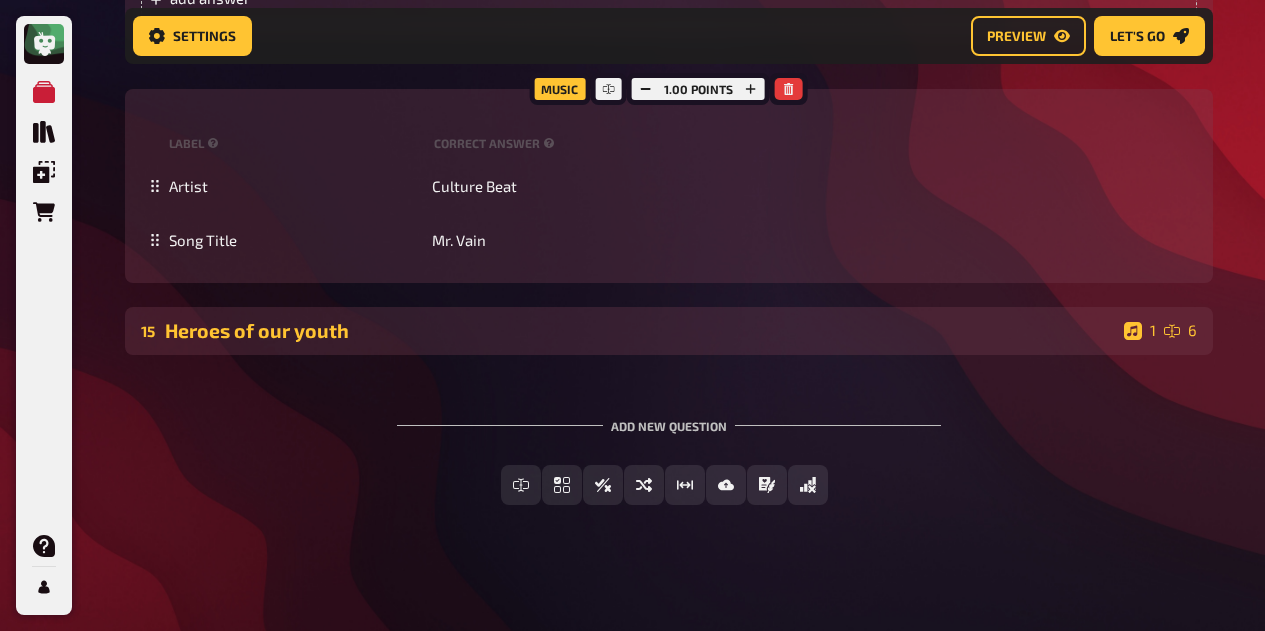 scroll, scrollTop: 17604, scrollLeft: 0, axis: vertical 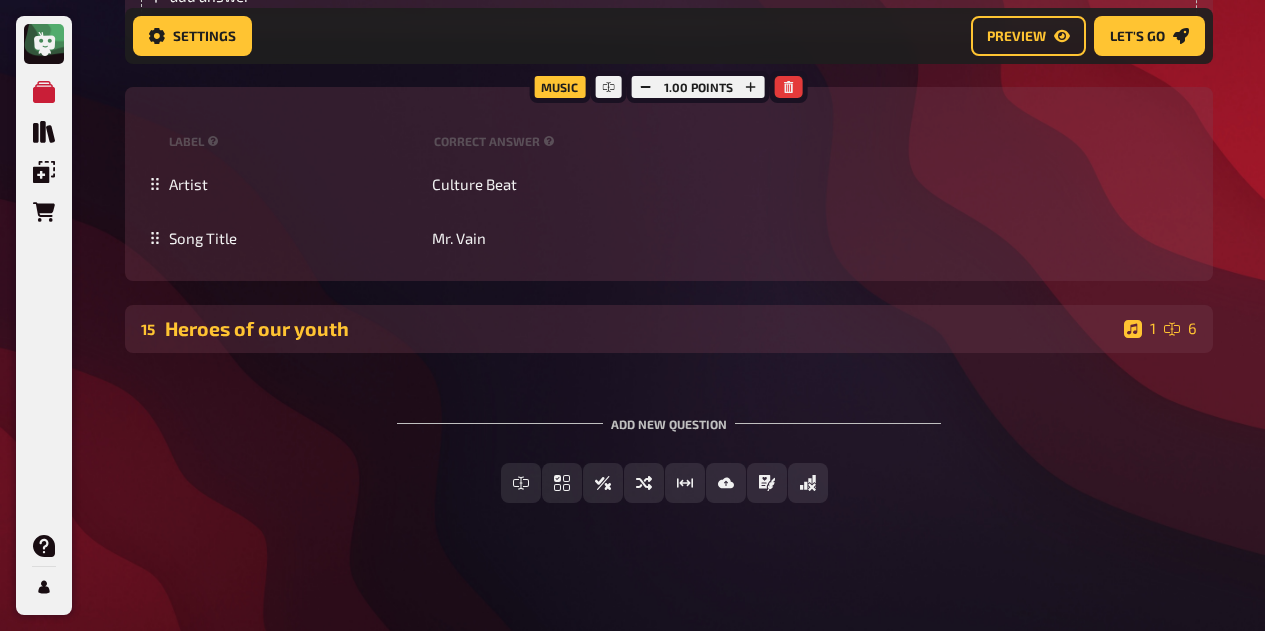 click on "Heroes of our youth" at bounding box center [640, 328] 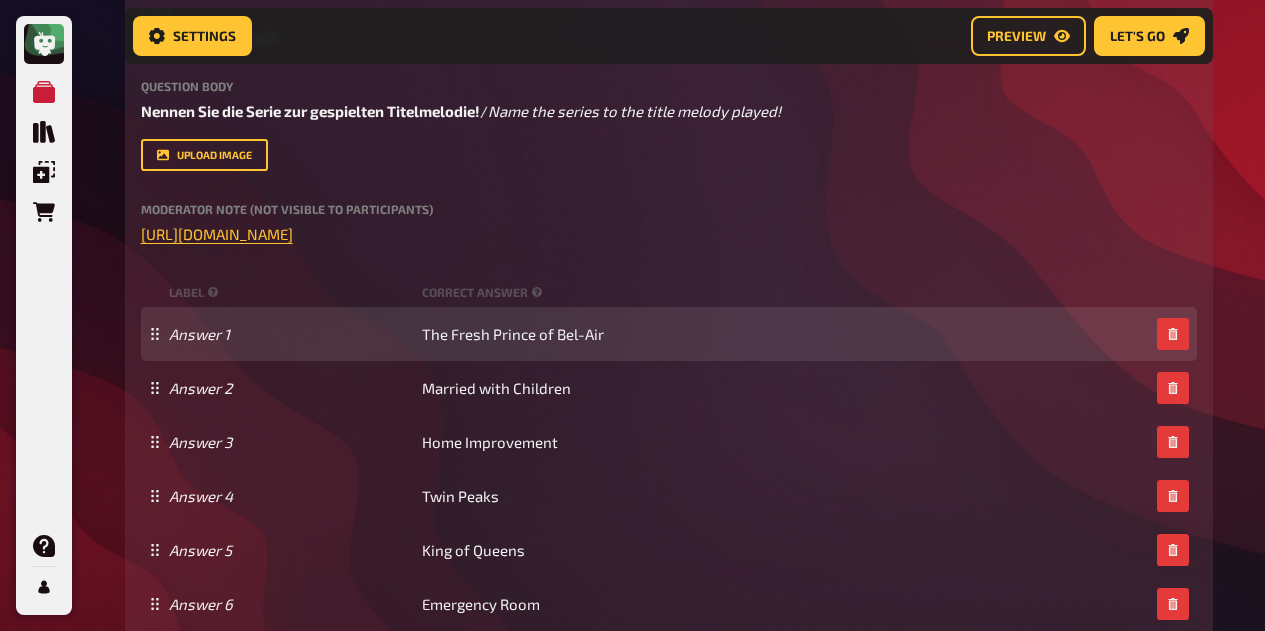 scroll, scrollTop: 17904, scrollLeft: 0, axis: vertical 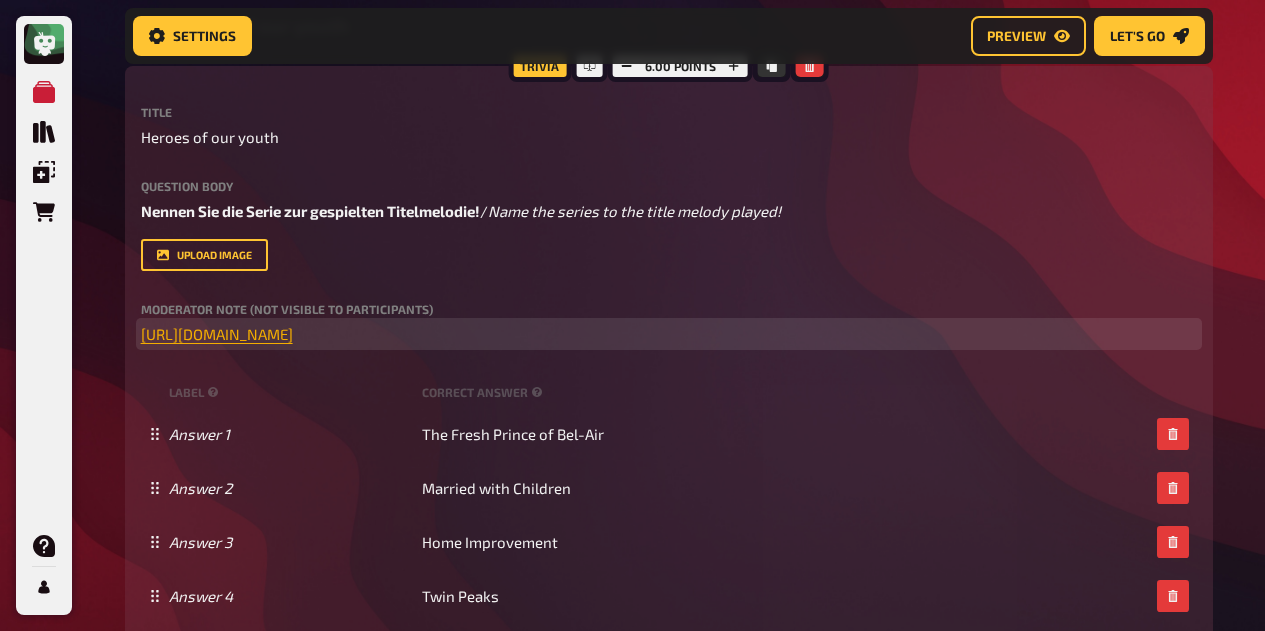 click on "[URL][DOMAIN_NAME]" at bounding box center (217, 334) 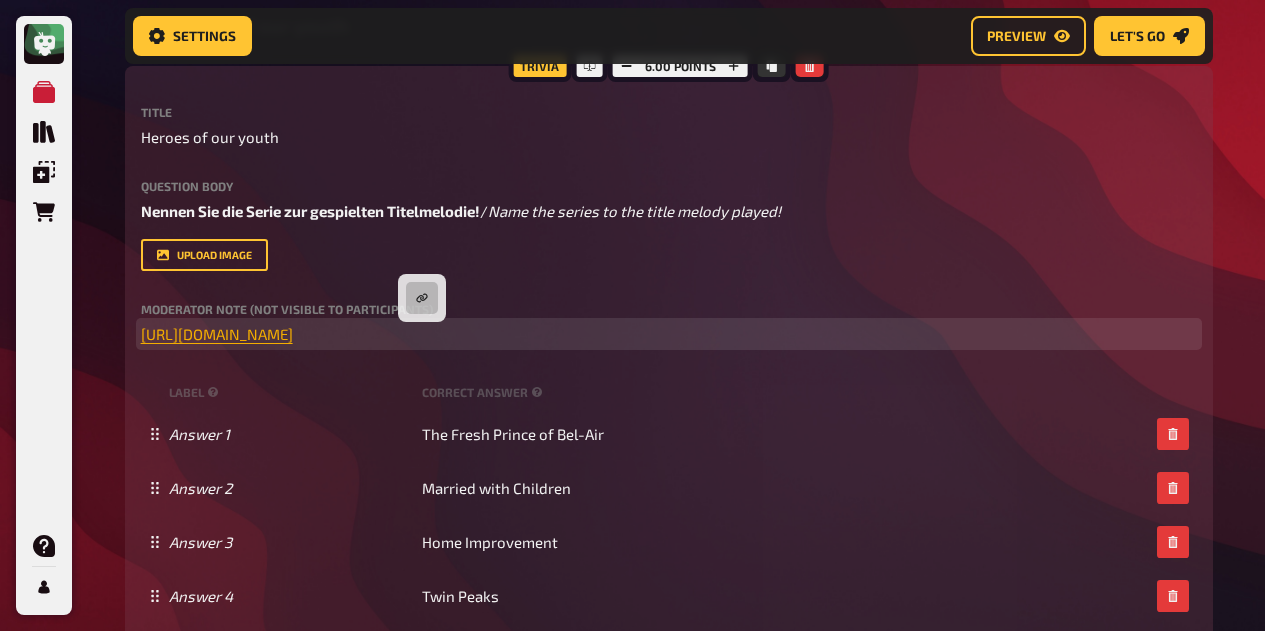 click on "[URL][DOMAIN_NAME]" at bounding box center [217, 334] 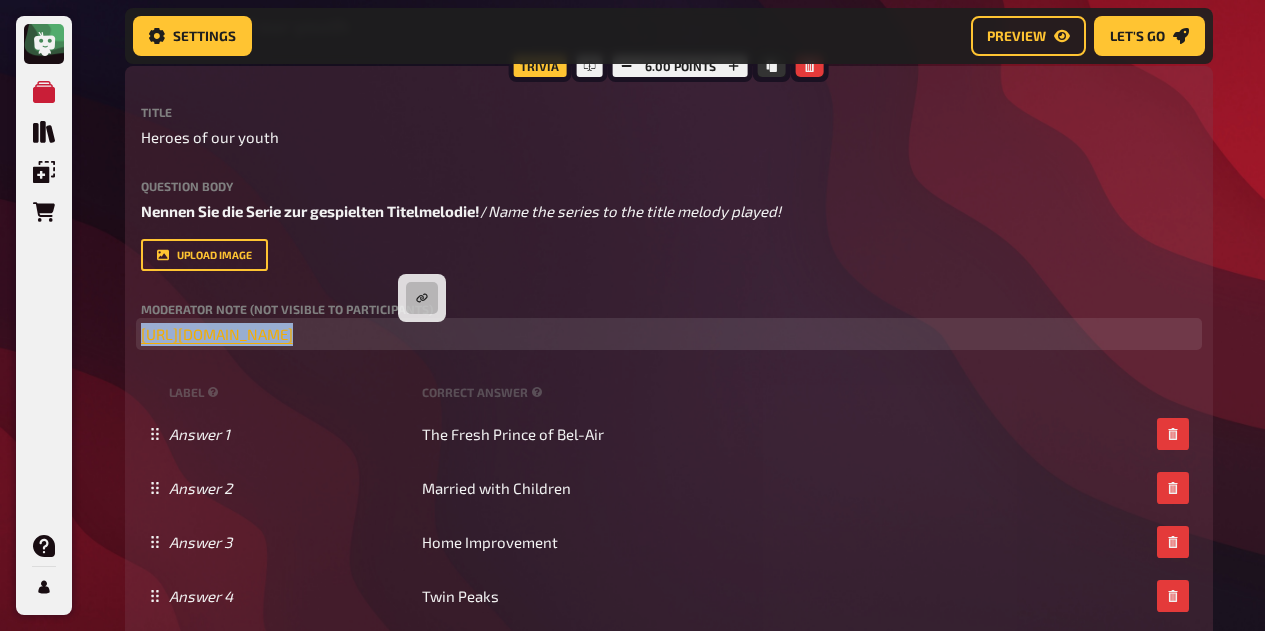 click on "[URL][DOMAIN_NAME]" at bounding box center [217, 334] 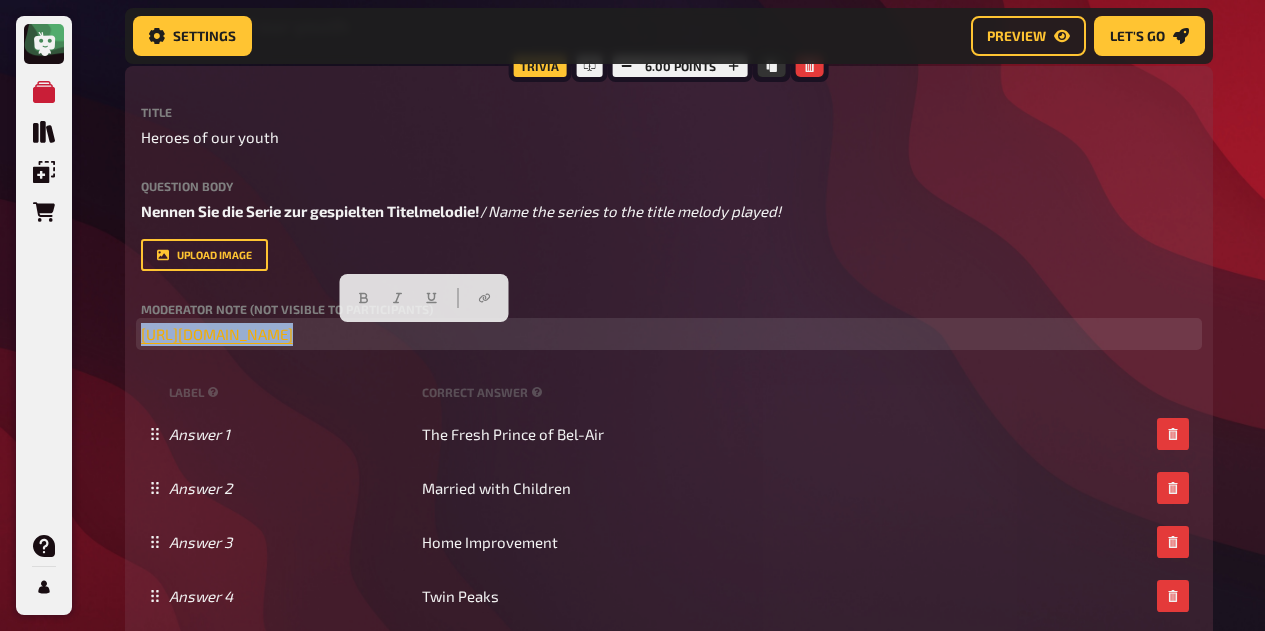 copy on "﻿ [URL][DOMAIN_NAME] ﻿" 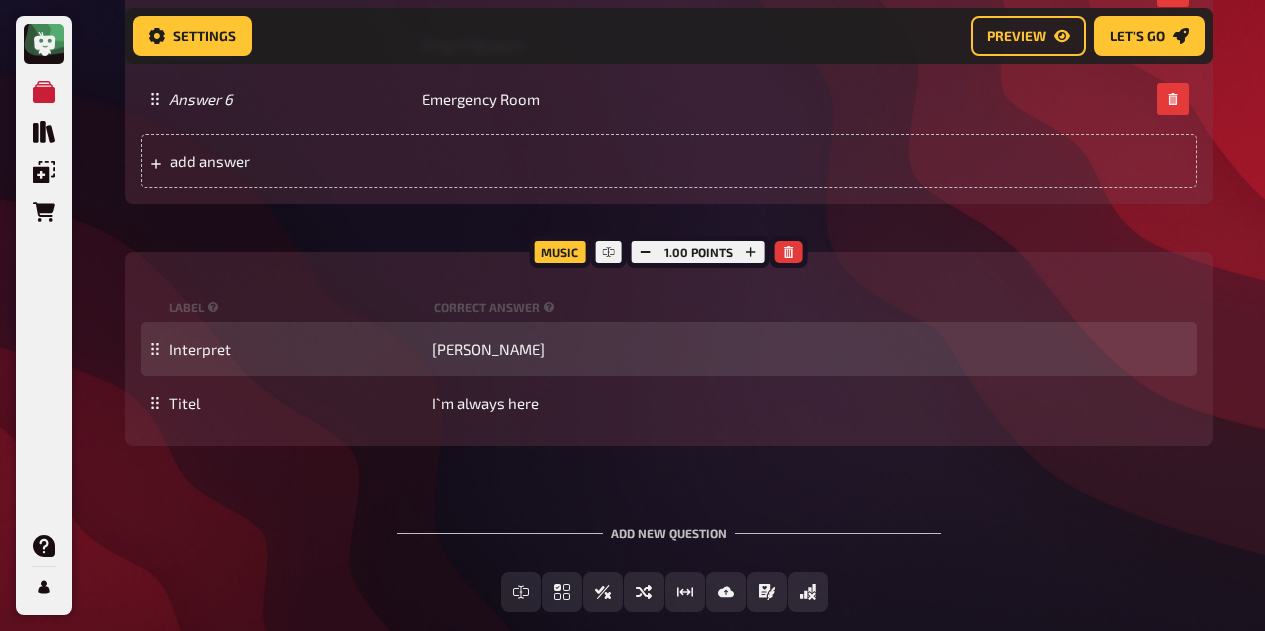 scroll, scrollTop: 18621, scrollLeft: 0, axis: vertical 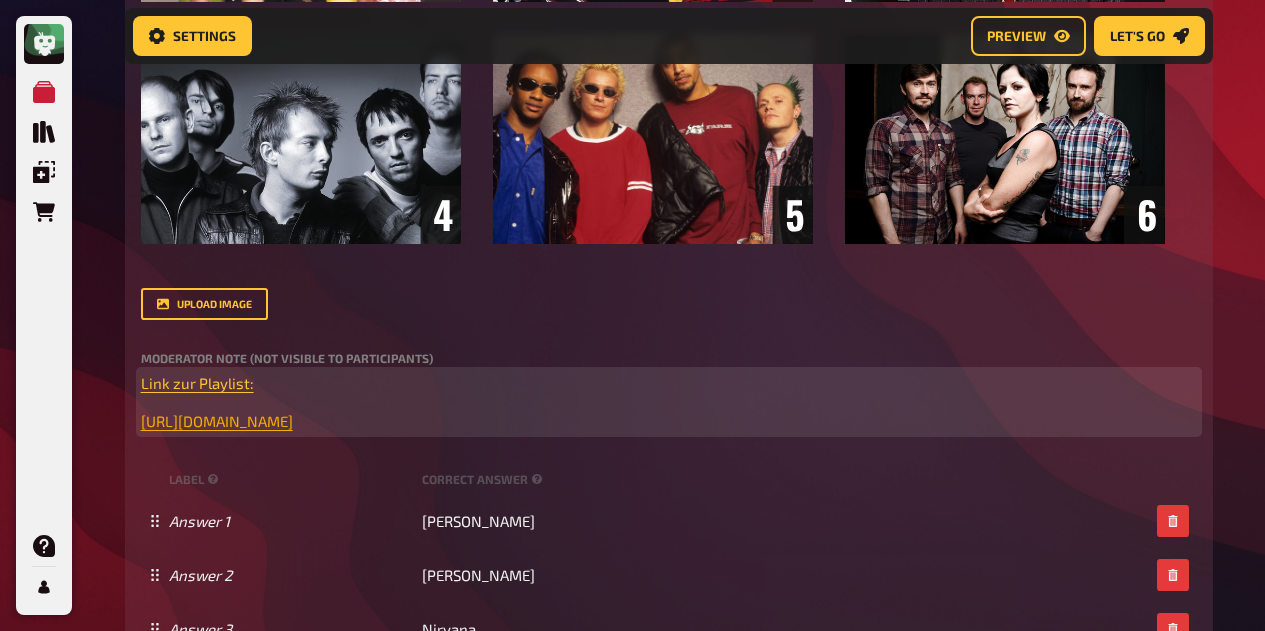 click on "[URL][DOMAIN_NAME]" at bounding box center [217, 421] 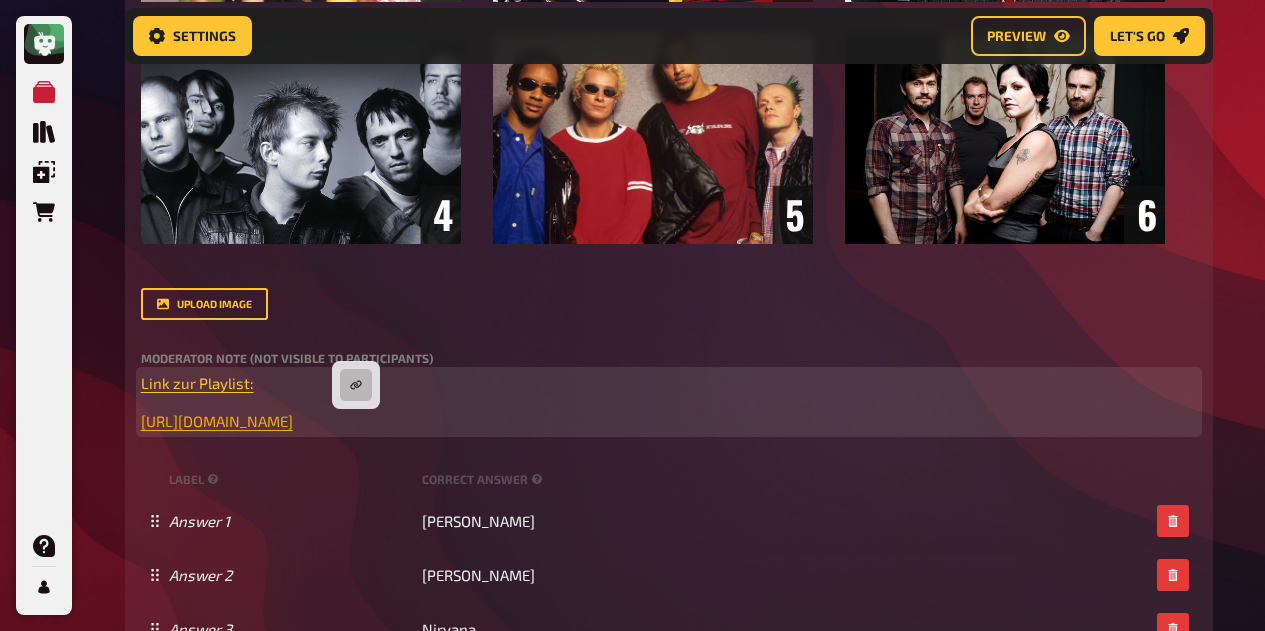 click on "[URL][DOMAIN_NAME]" at bounding box center [217, 421] 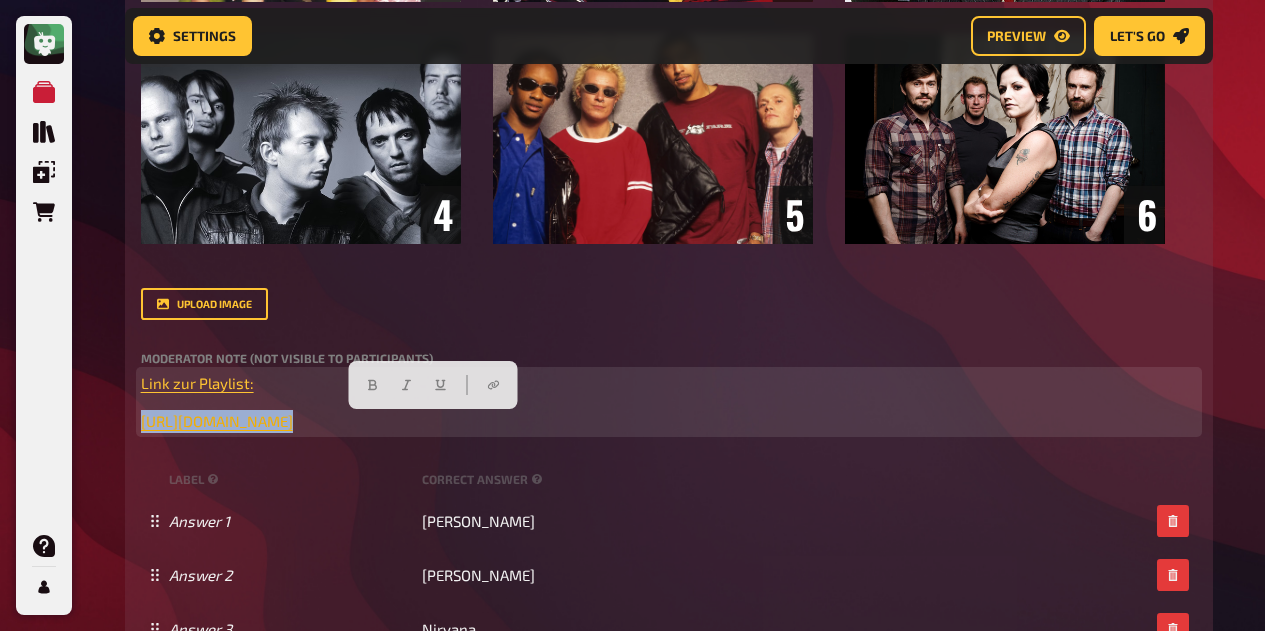 click on "[URL][DOMAIN_NAME]" at bounding box center [217, 421] 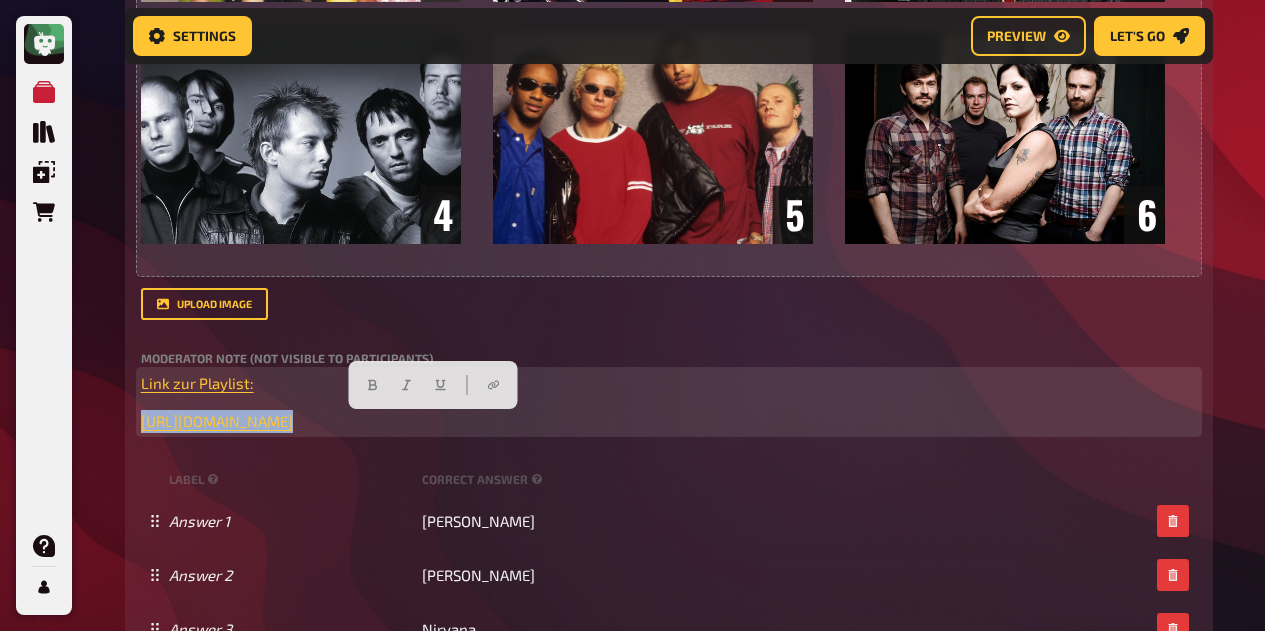 copy on "﻿ [URL][DOMAIN_NAME] ﻿" 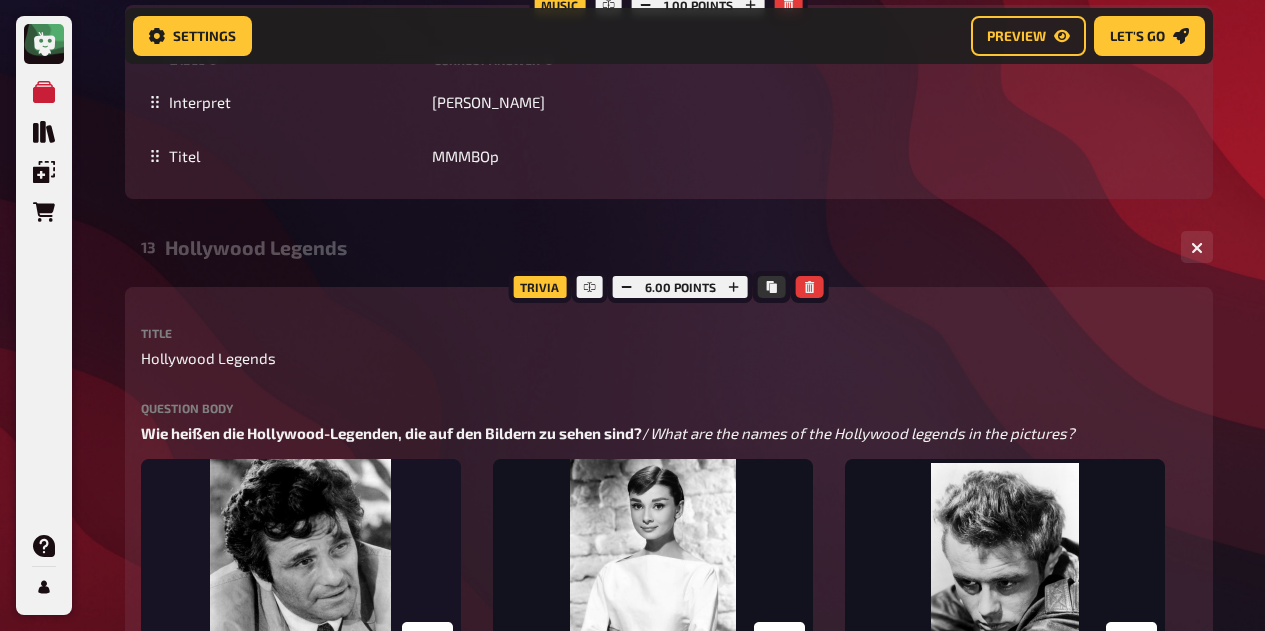 scroll, scrollTop: 15116, scrollLeft: 0, axis: vertical 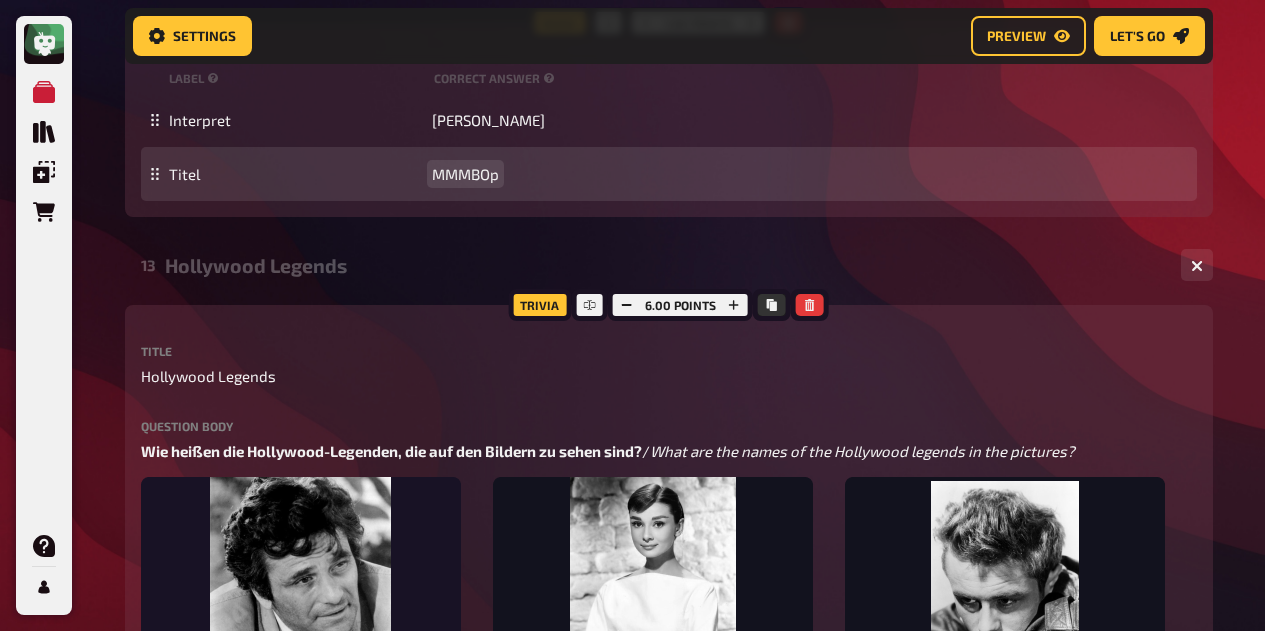 click on "MMMBOp" at bounding box center (465, 174) 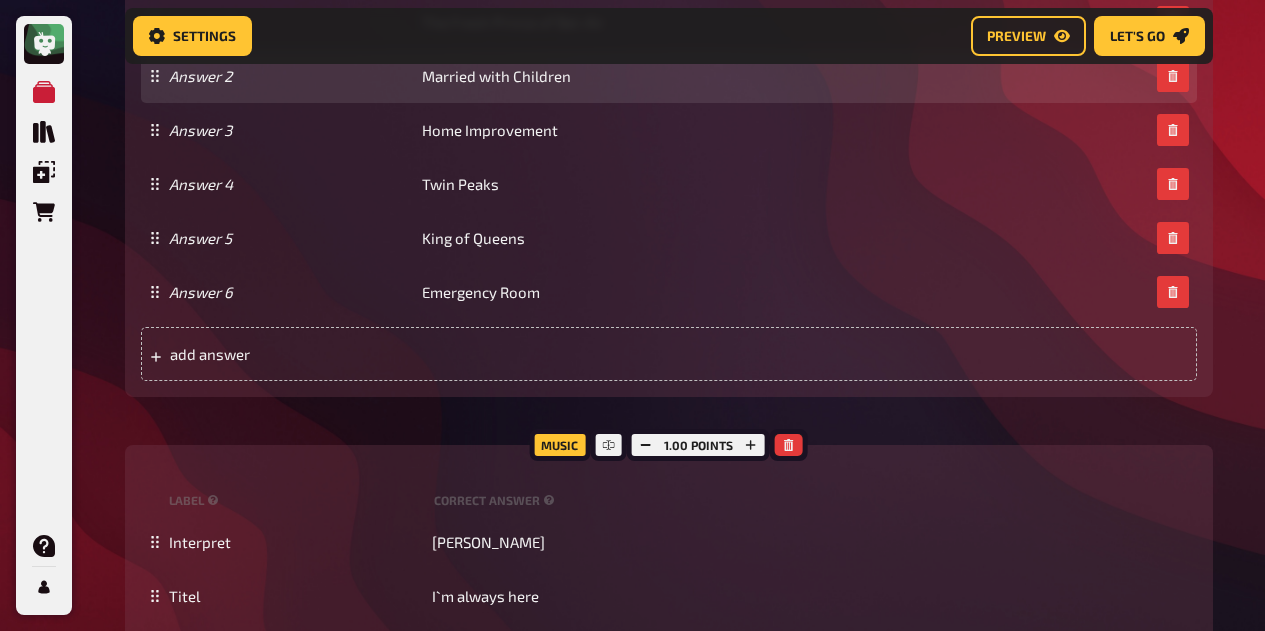 scroll, scrollTop: 18616, scrollLeft: 0, axis: vertical 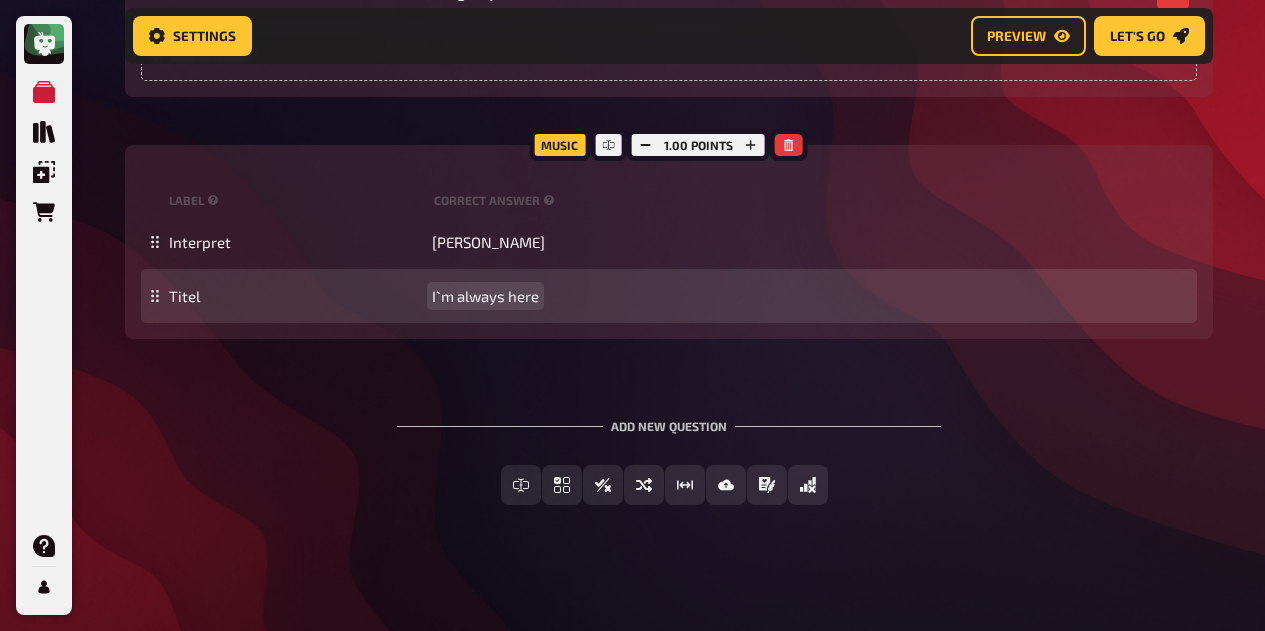 click on "I`m always here" at bounding box center [485, 296] 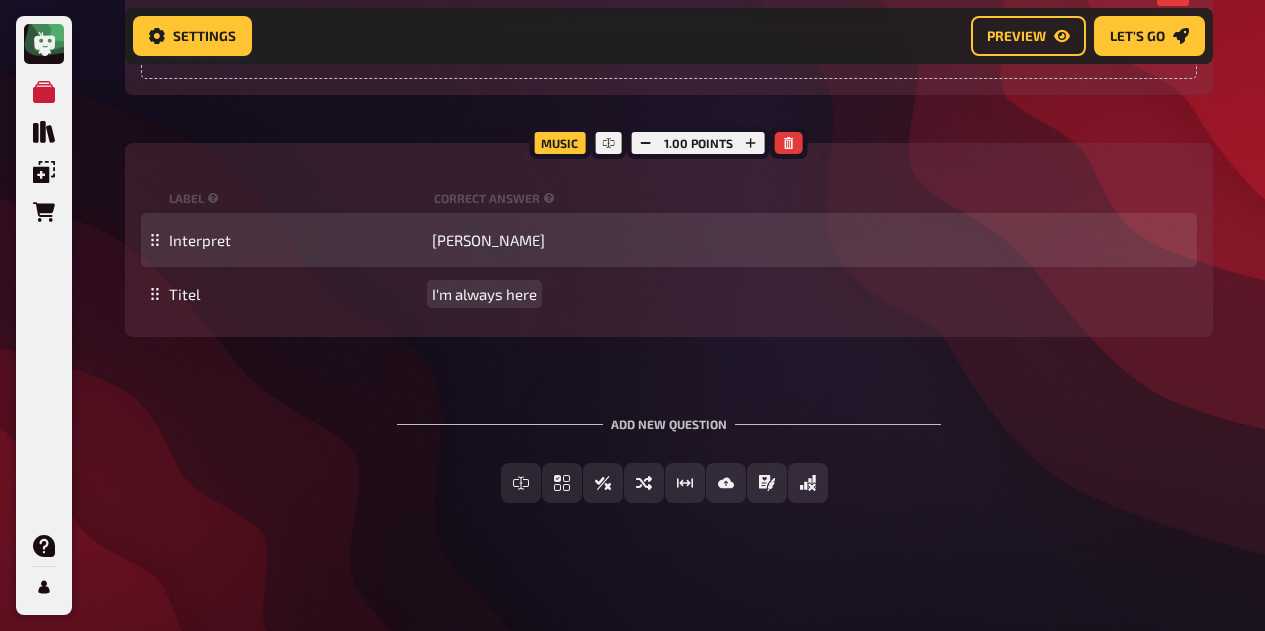 scroll, scrollTop: 18621, scrollLeft: 0, axis: vertical 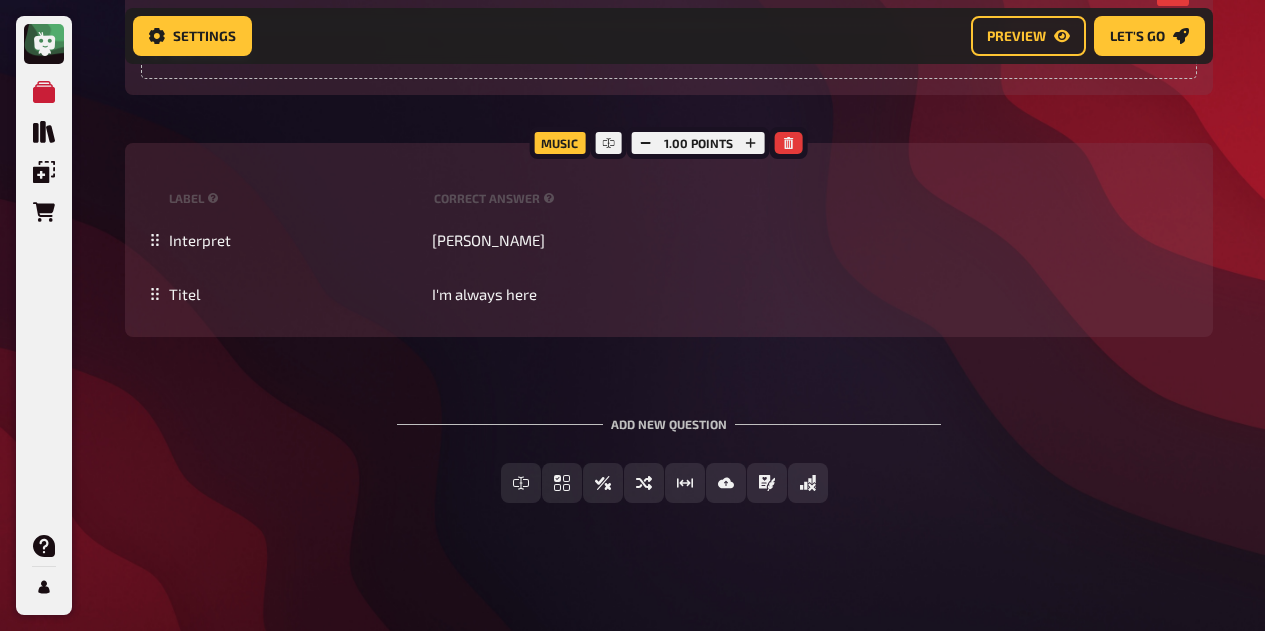 click on "Add new question   Free Text Input Multiple Choice True / False Sorting Question Estimation Question Image Answer Prose (Long text) Offline Question Create with AI Write myself" at bounding box center (669, 460) 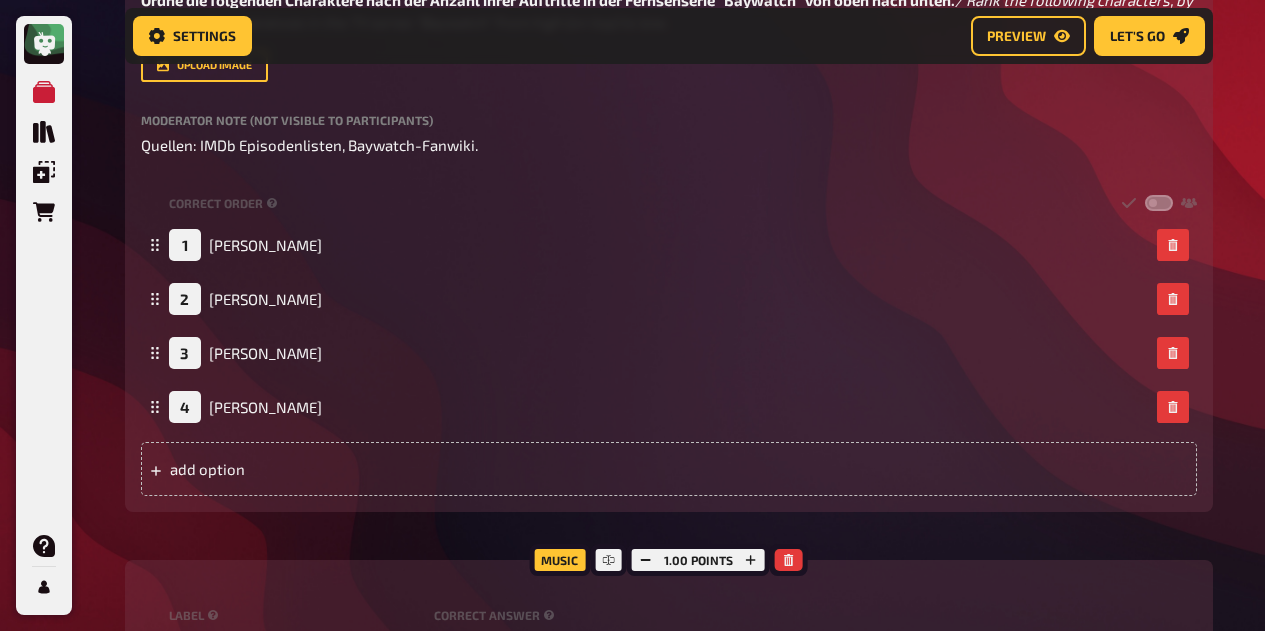 scroll, scrollTop: 12121, scrollLeft: 0, axis: vertical 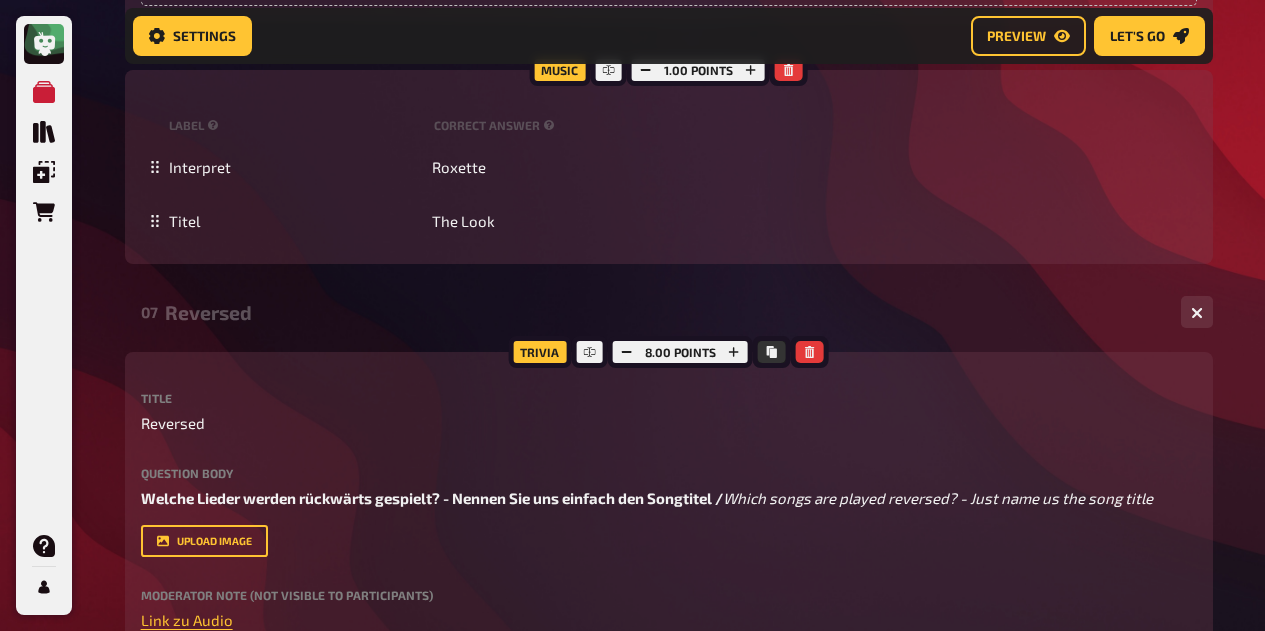 click on "Reversed" at bounding box center (665, 312) 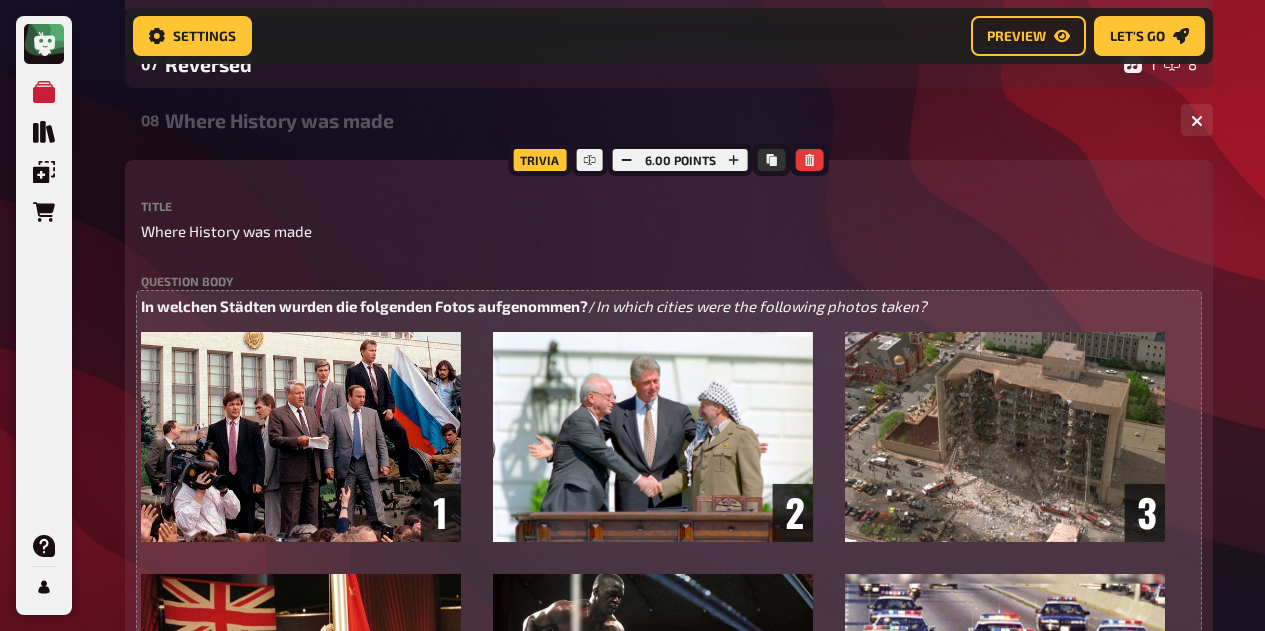 scroll, scrollTop: 7579, scrollLeft: 0, axis: vertical 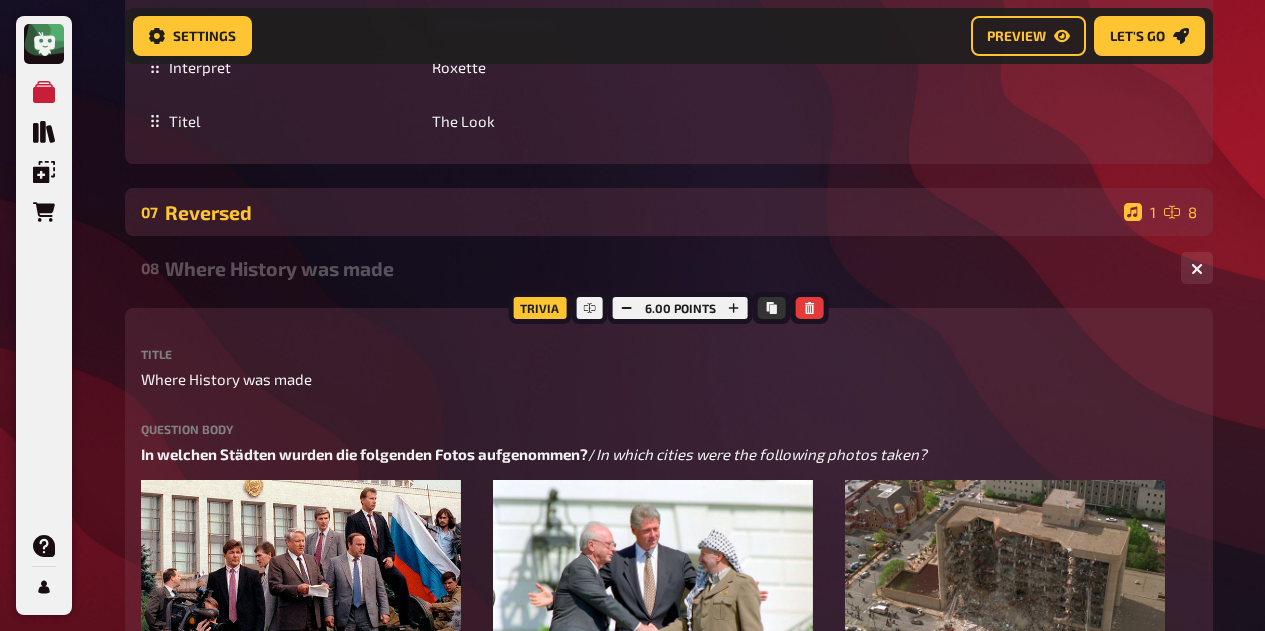 click on "Reversed" at bounding box center [640, 212] 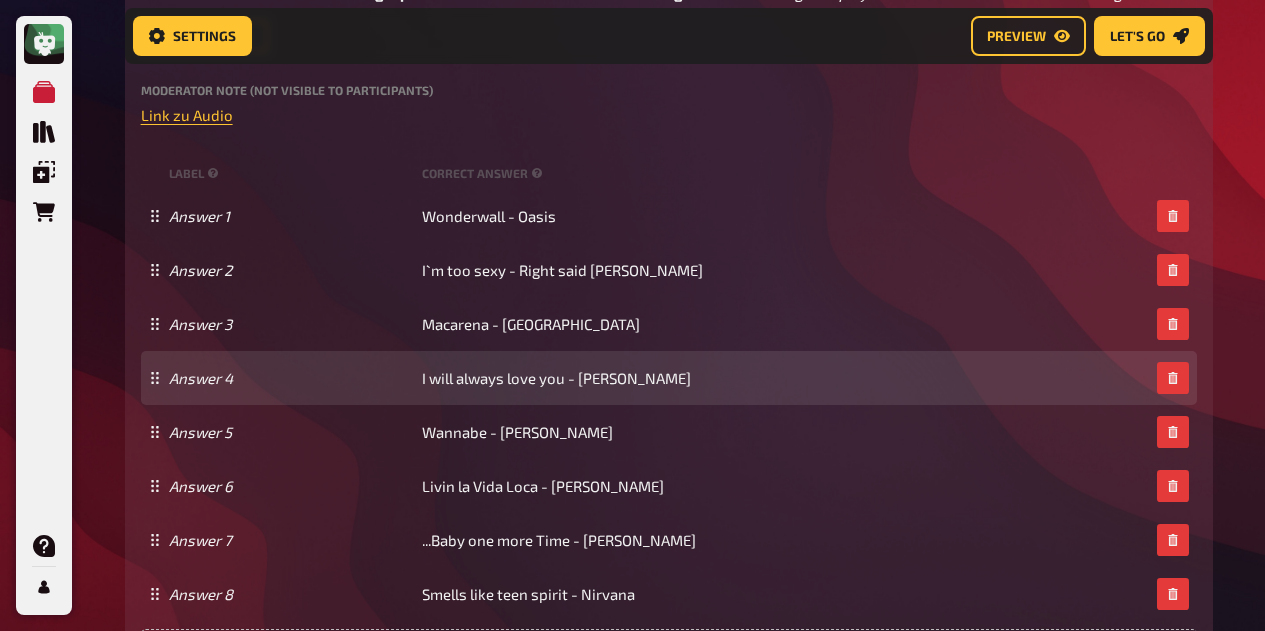 scroll, scrollTop: 7979, scrollLeft: 0, axis: vertical 